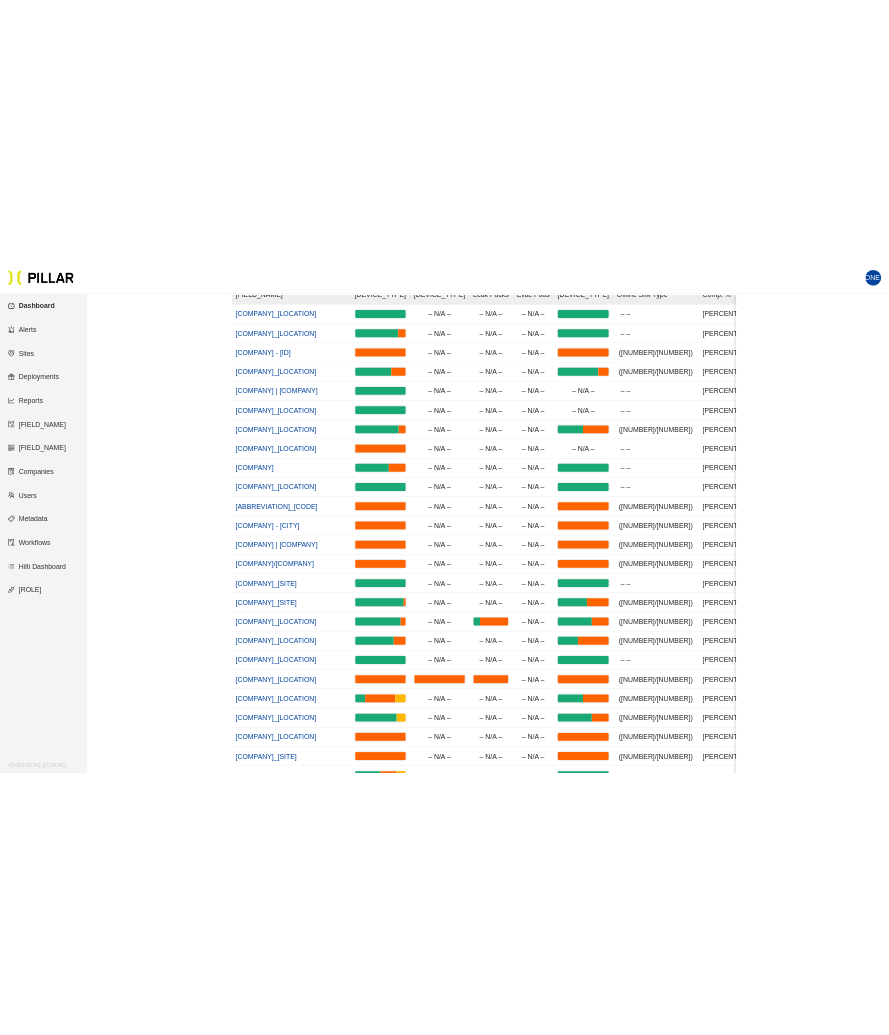scroll, scrollTop: 312, scrollLeft: 0, axis: vertical 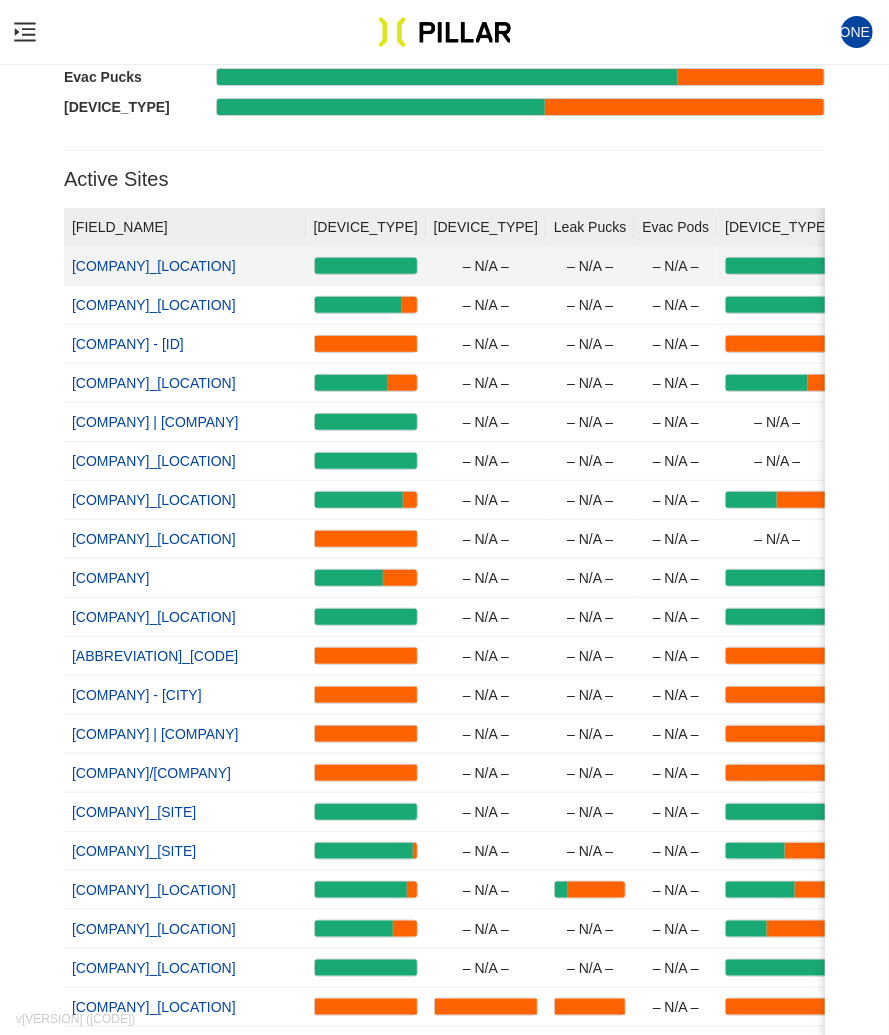click on "[COMPANY]_[LOCATION]" at bounding box center [154, 266] 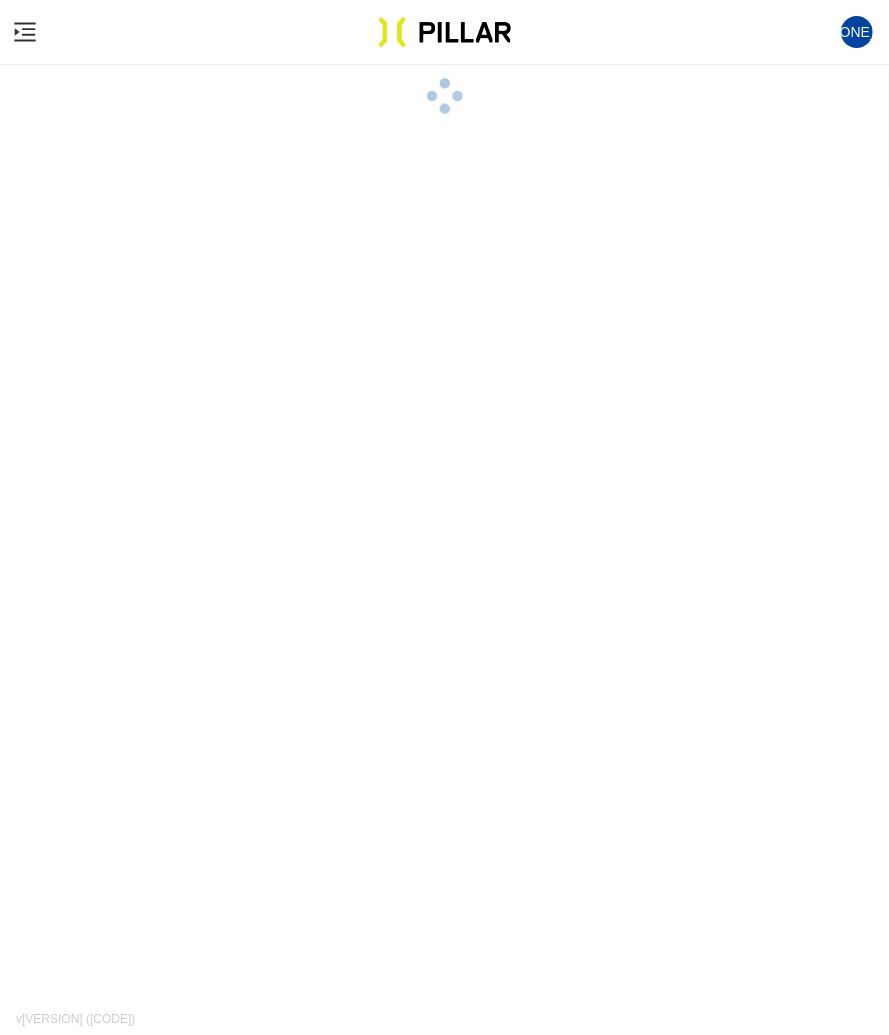scroll, scrollTop: 0, scrollLeft: 0, axis: both 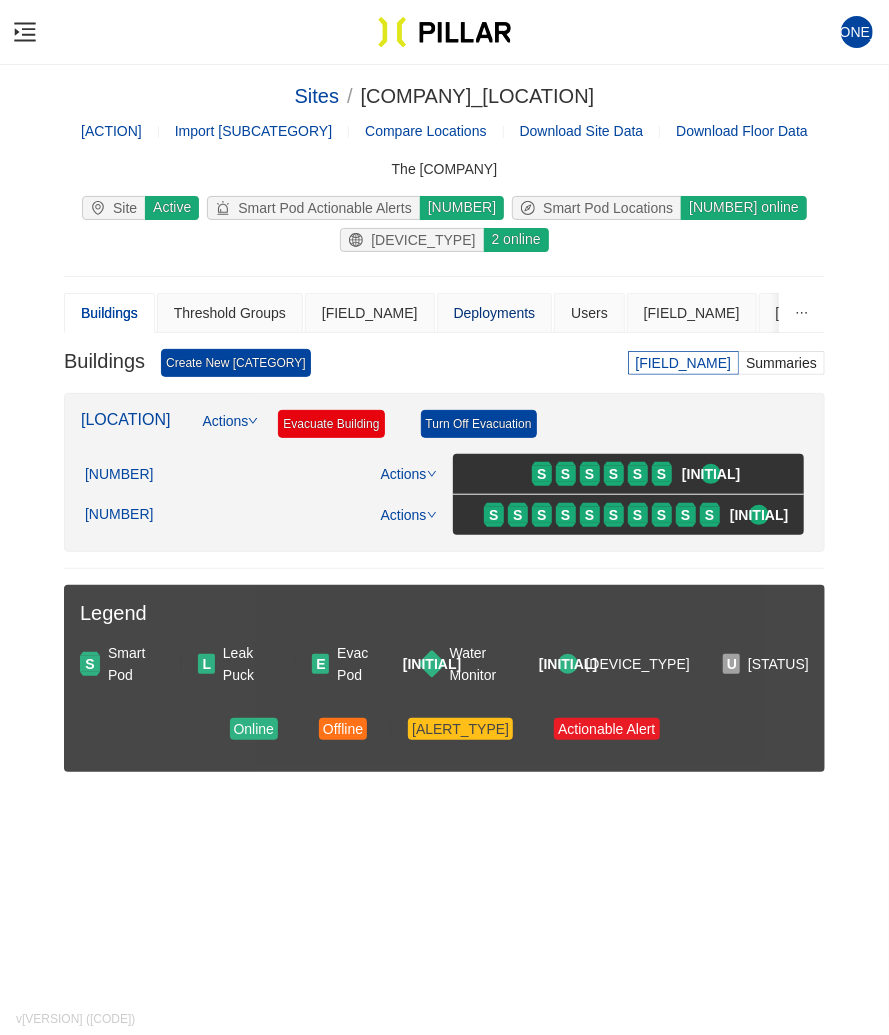 click on "Deployments" at bounding box center [495, 313] 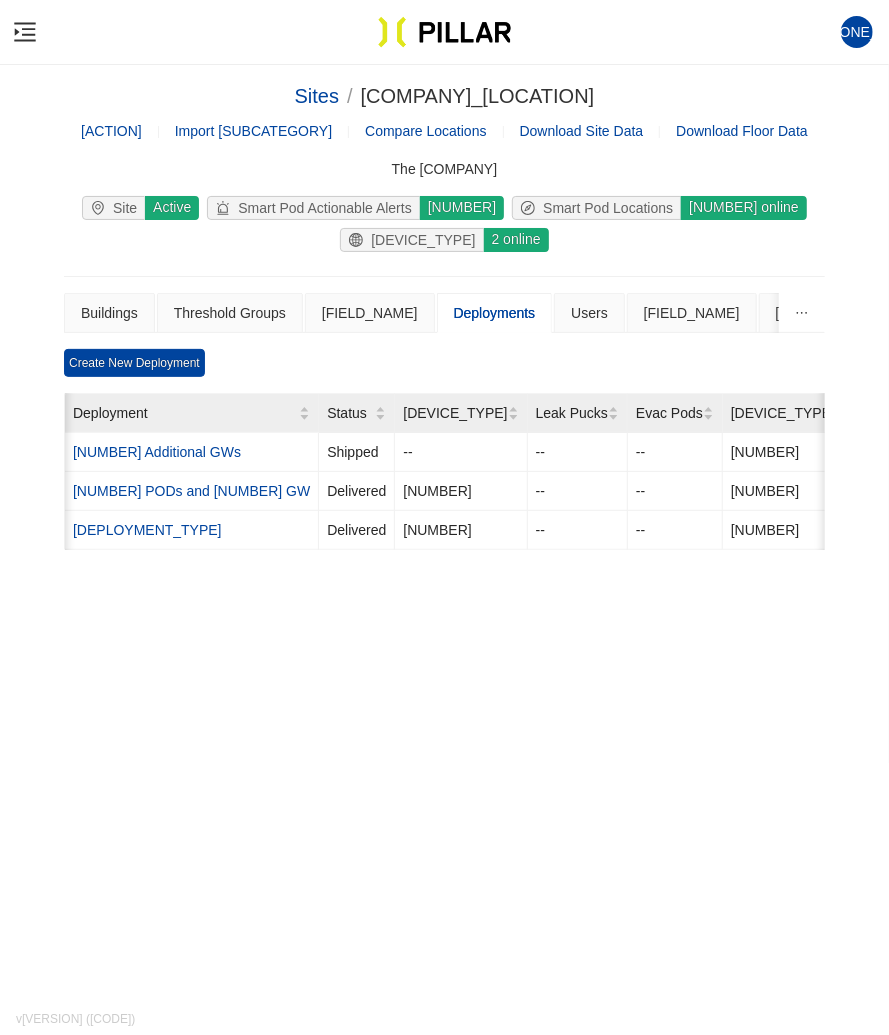 scroll, scrollTop: 0, scrollLeft: 2, axis: horizontal 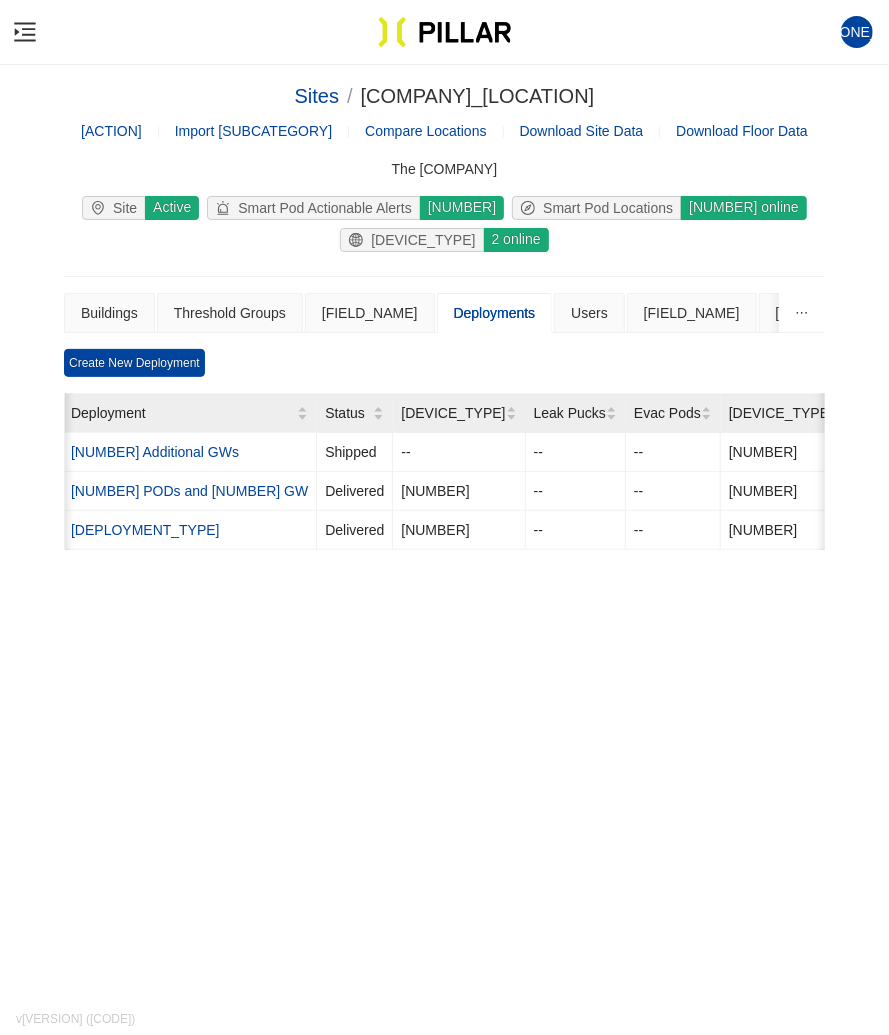 click on "[ACTION]" at bounding box center [111, 131] 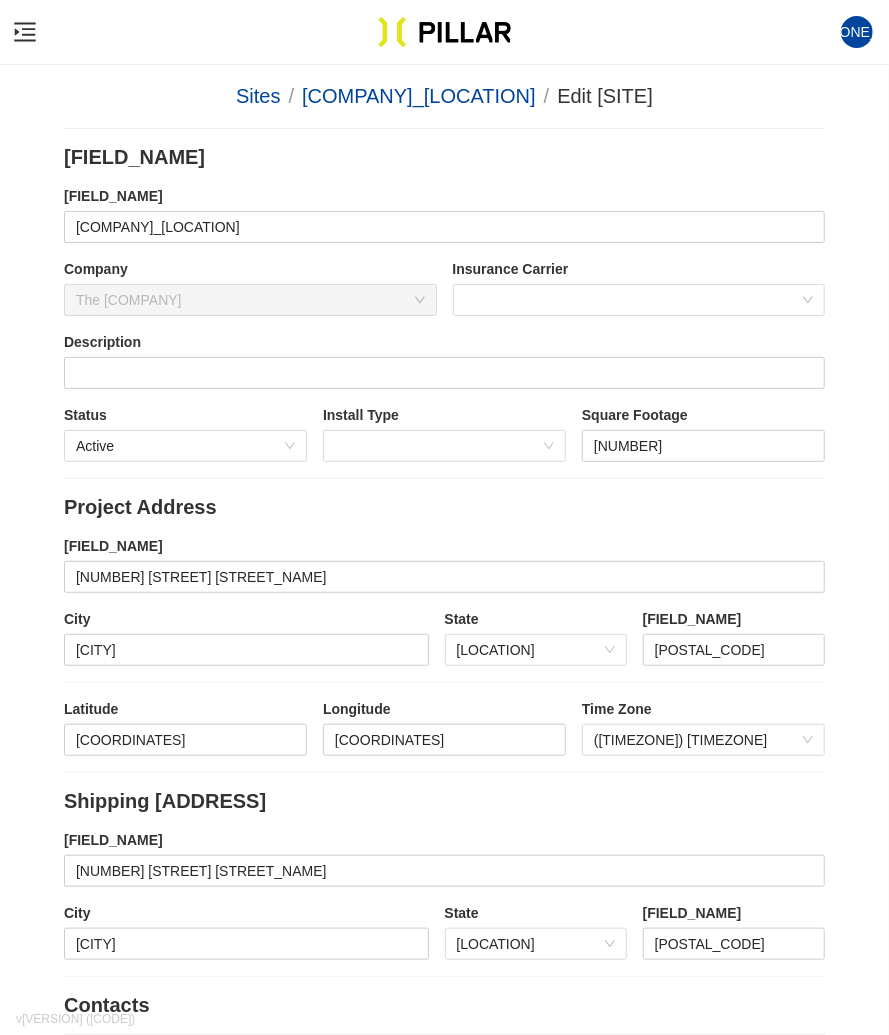 click at bounding box center [25, 32] 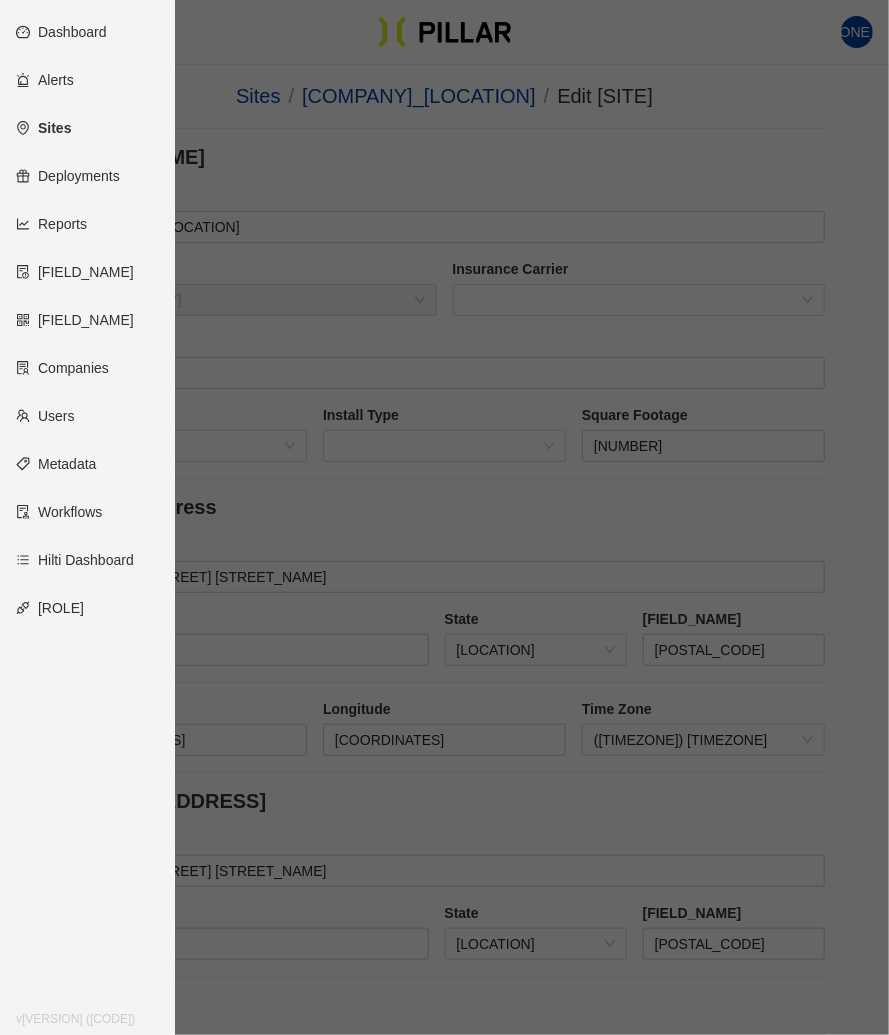 click on "Sites" at bounding box center (43, 128) 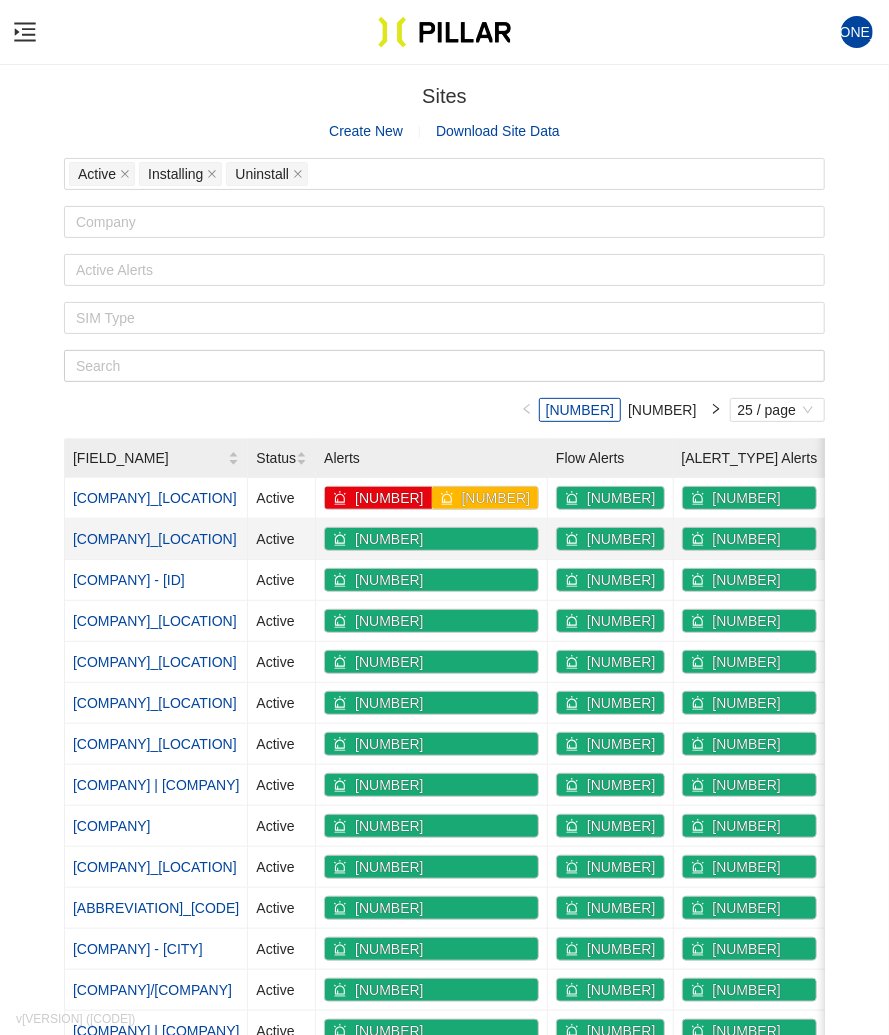 click on "[COMPANY]_[LOCATION]" at bounding box center (155, 539) 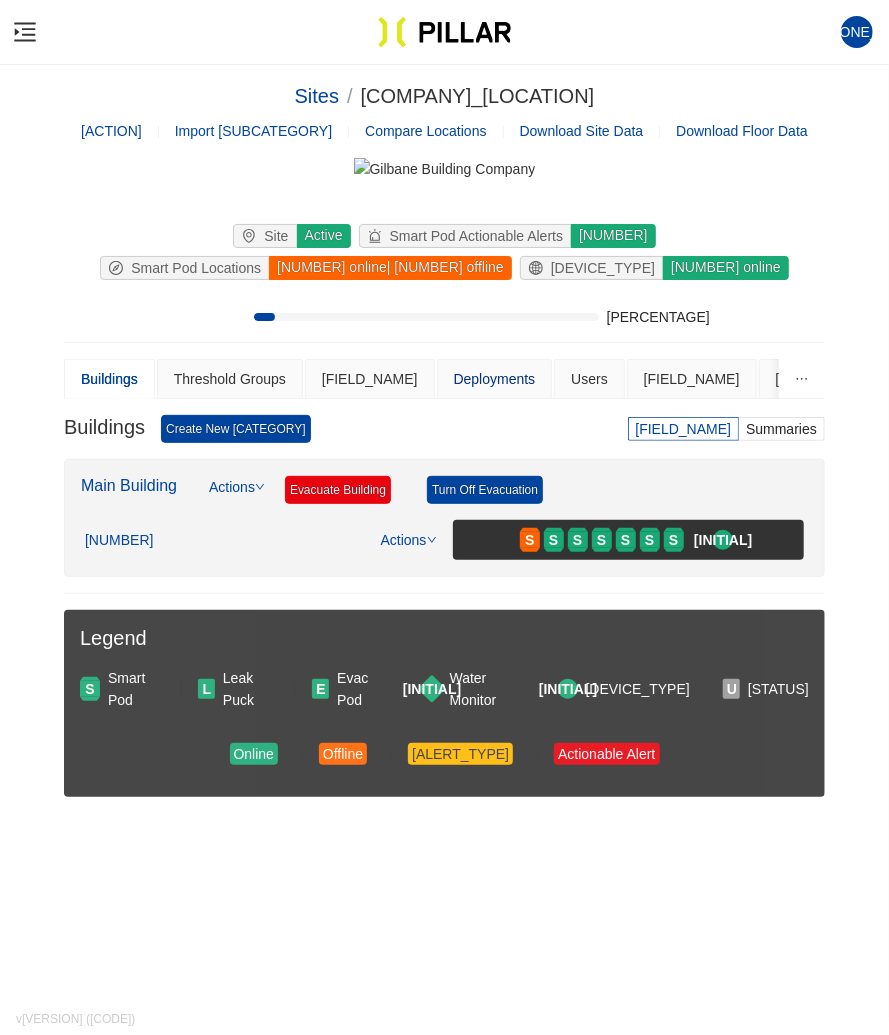 click on "Deployments" at bounding box center (495, 379) 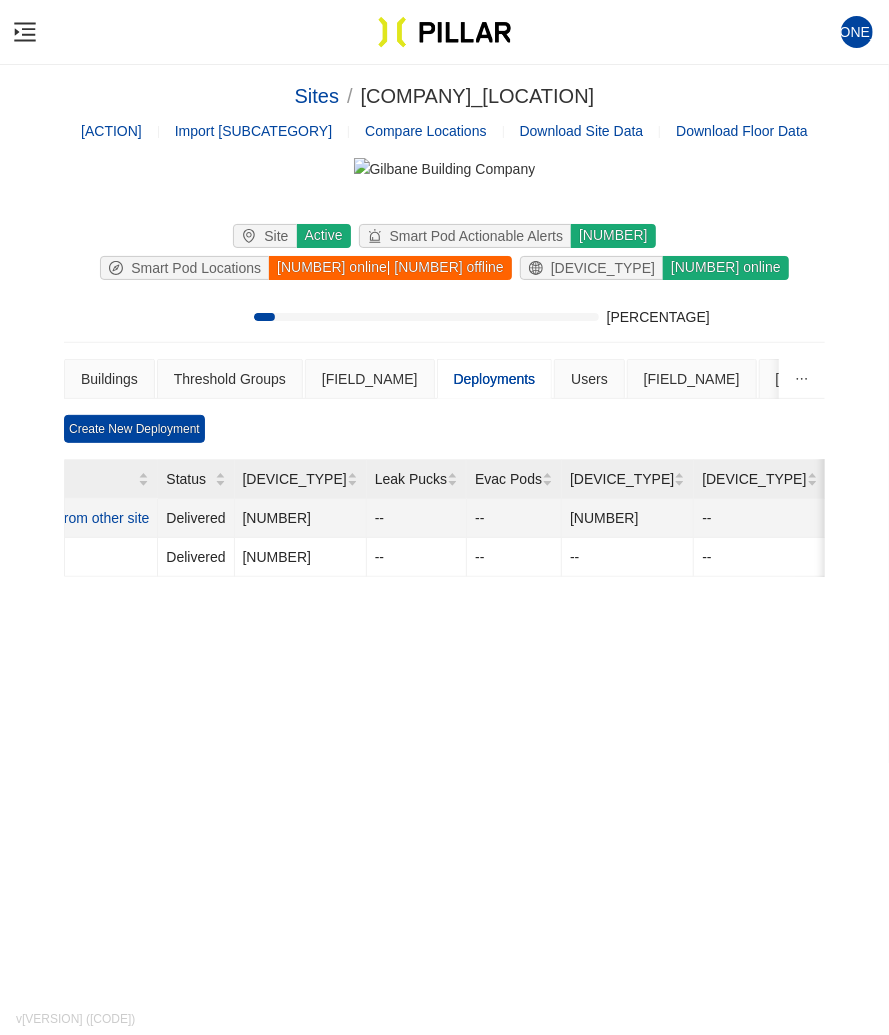 scroll, scrollTop: 0, scrollLeft: 0, axis: both 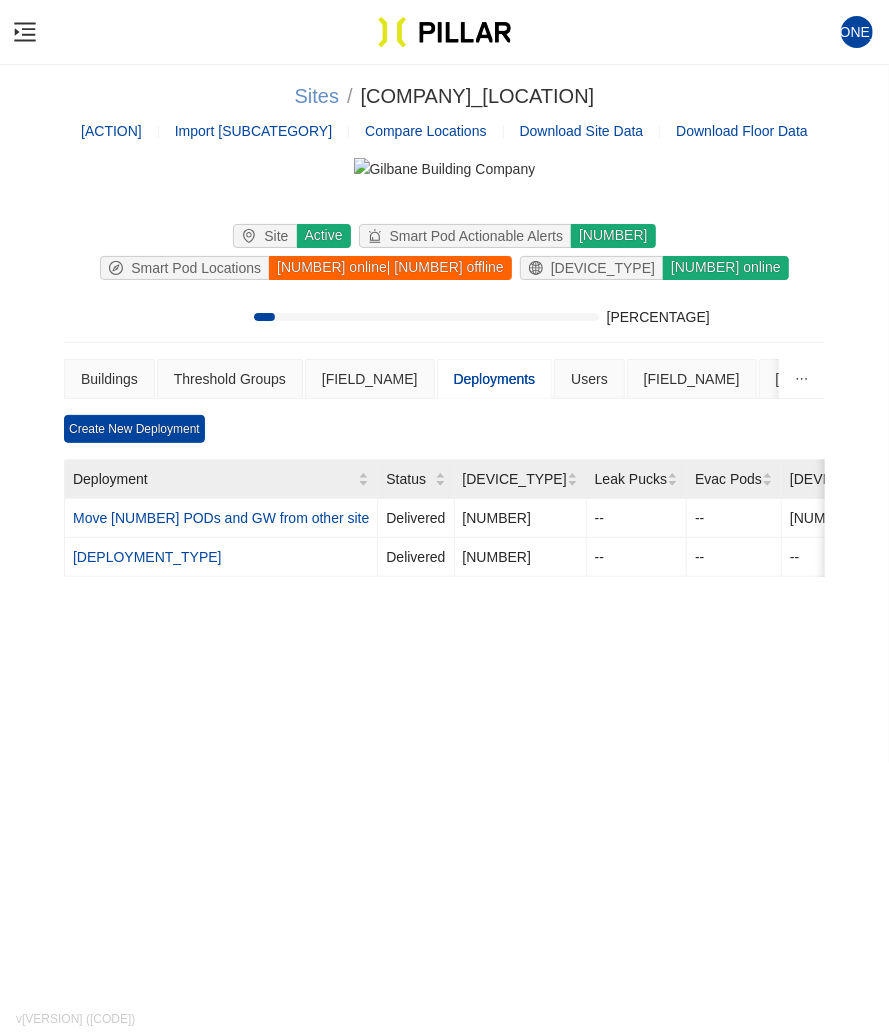 click on "Sites" at bounding box center (317, 96) 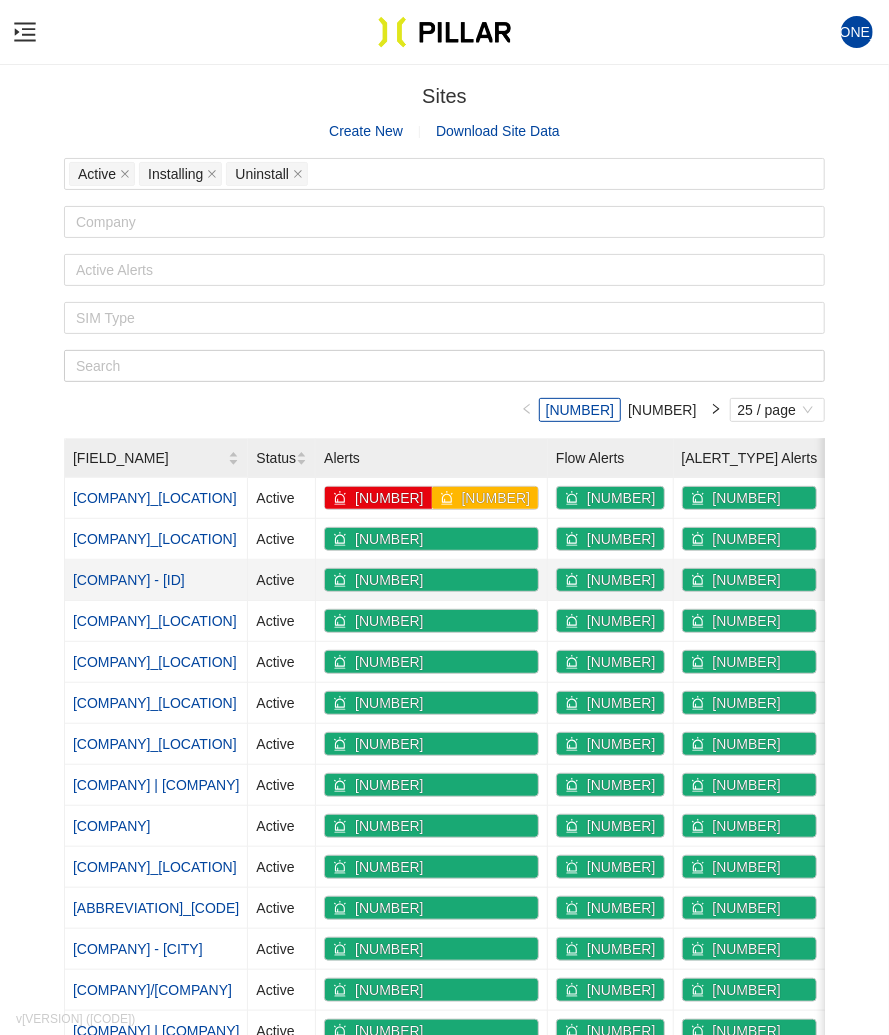 click on "[COMPANY] - [ID]" at bounding box center (129, 580) 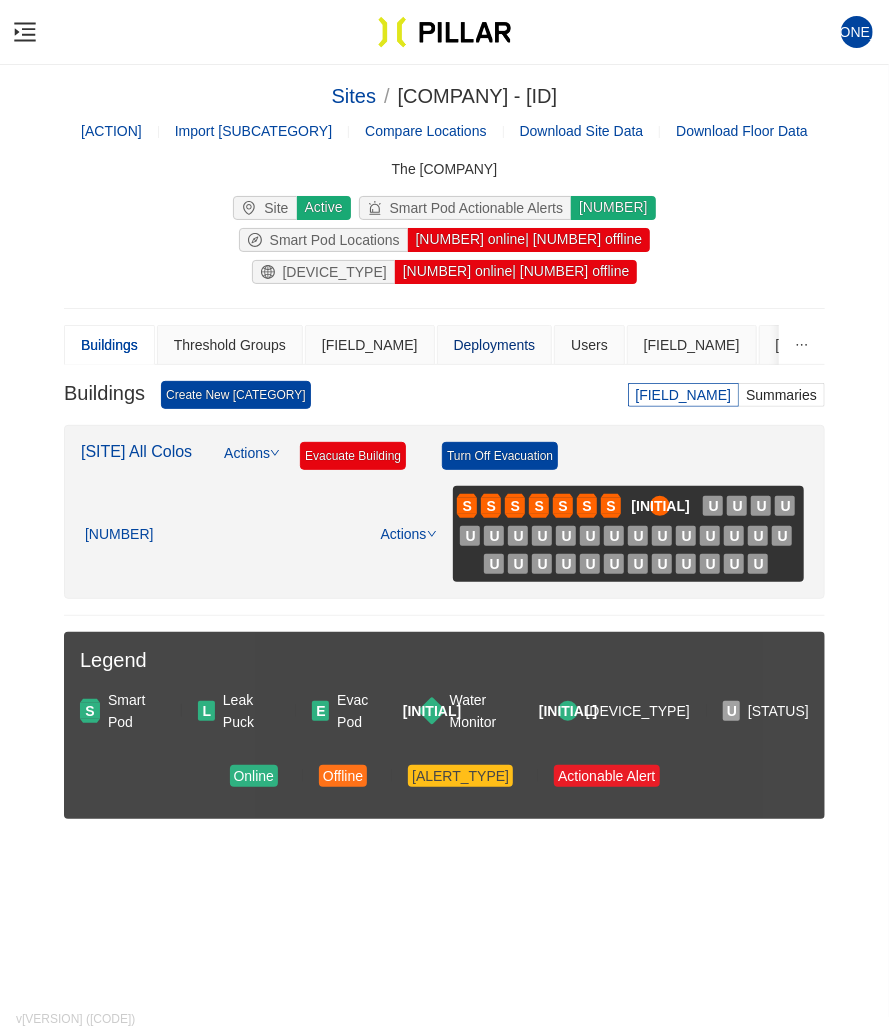 click on "Deployments" at bounding box center [495, 345] 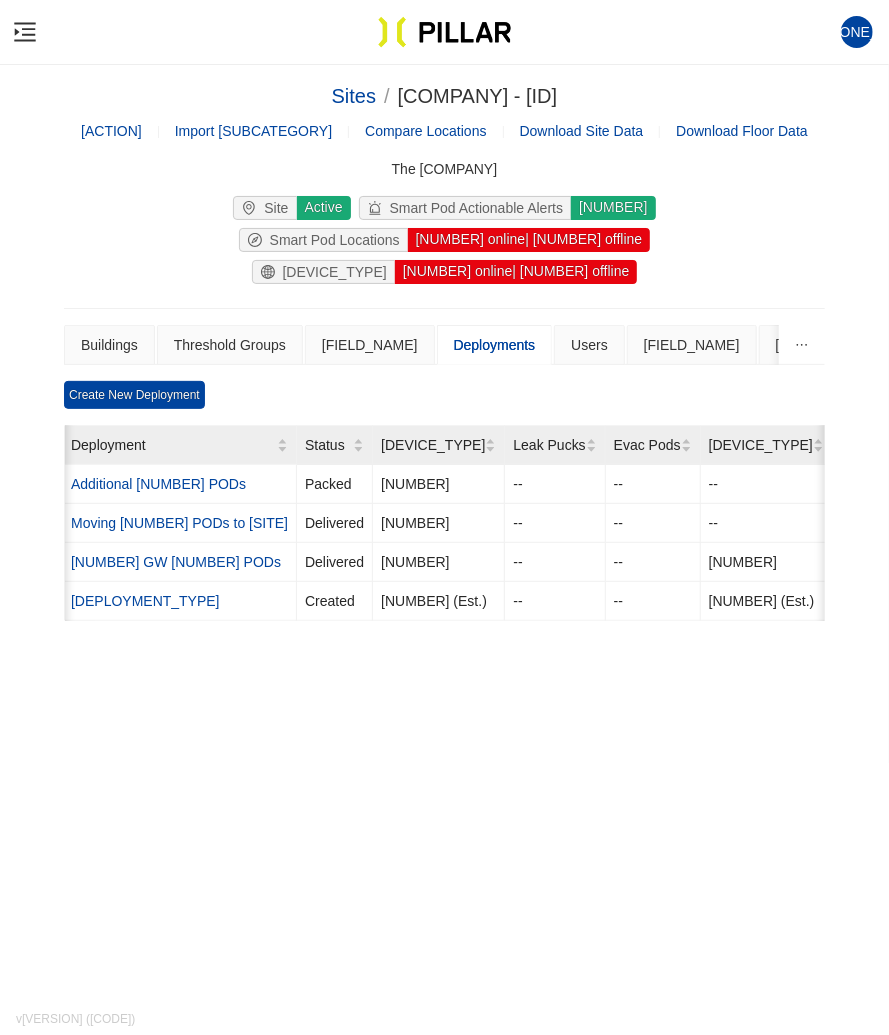 scroll, scrollTop: 0, scrollLeft: 0, axis: both 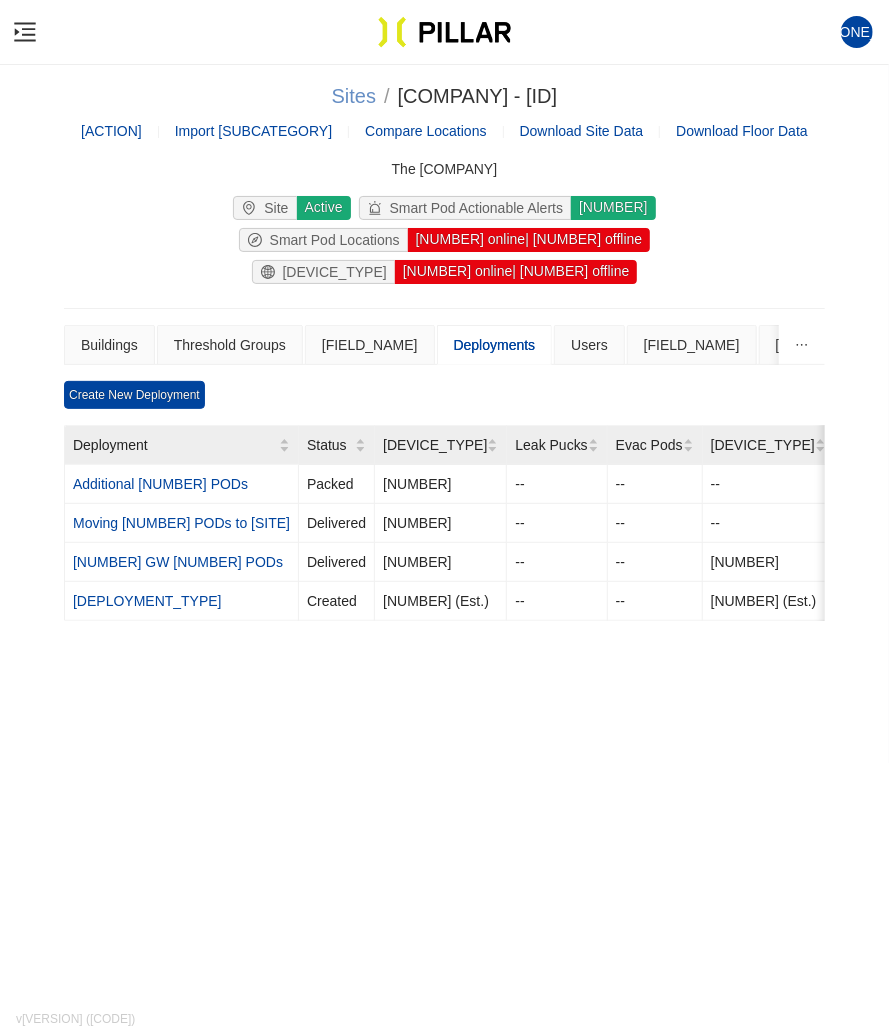 click on "Sites" at bounding box center (354, 96) 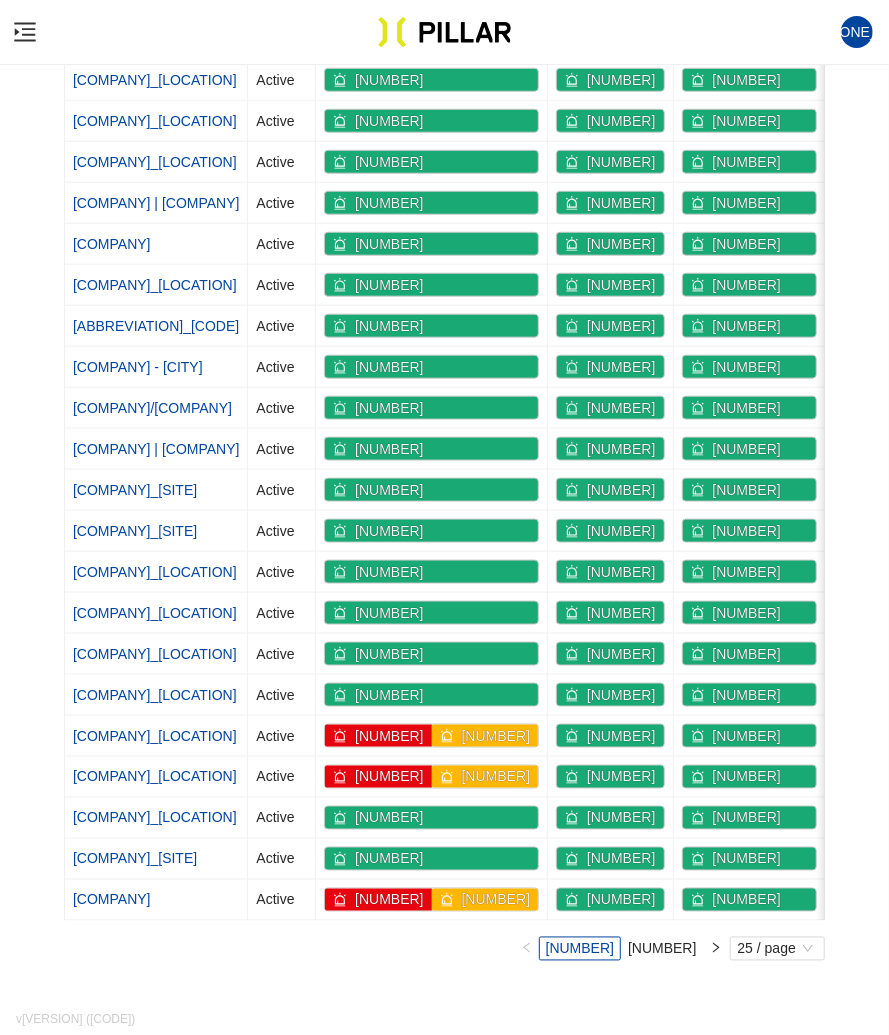 scroll, scrollTop: 598, scrollLeft: 0, axis: vertical 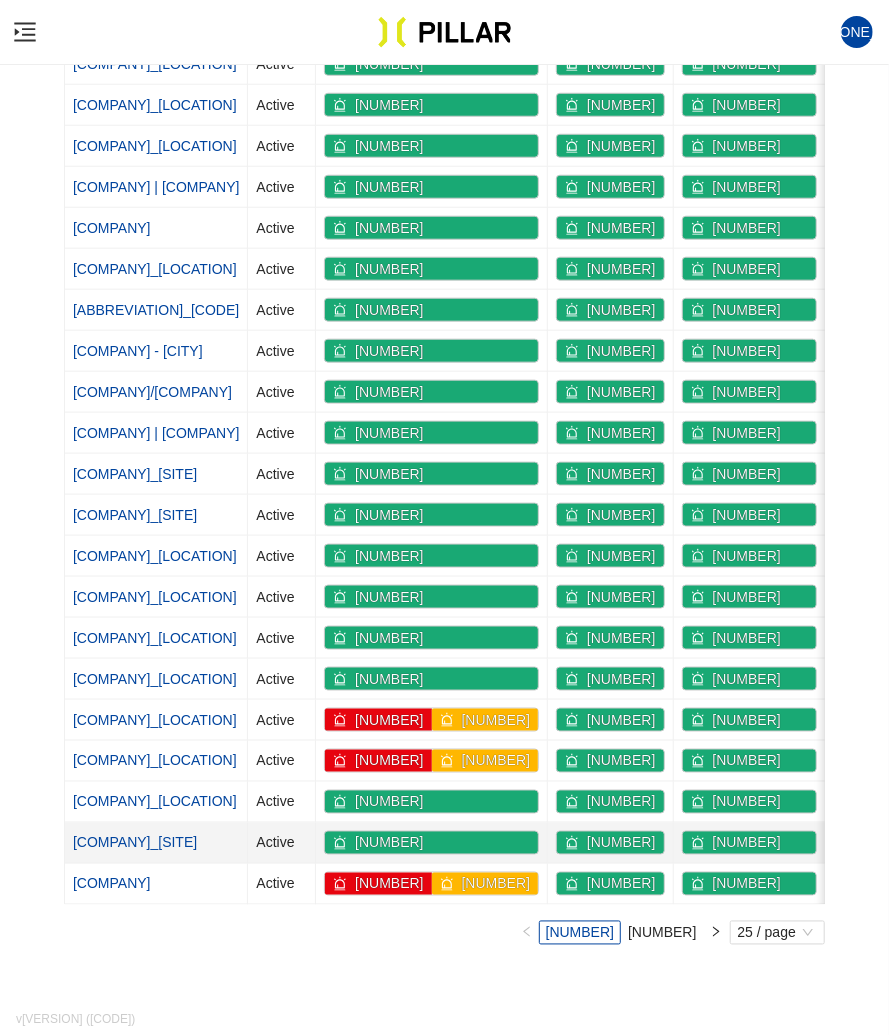 click on "[COMPANY]_[SITE]" at bounding box center [135, 843] 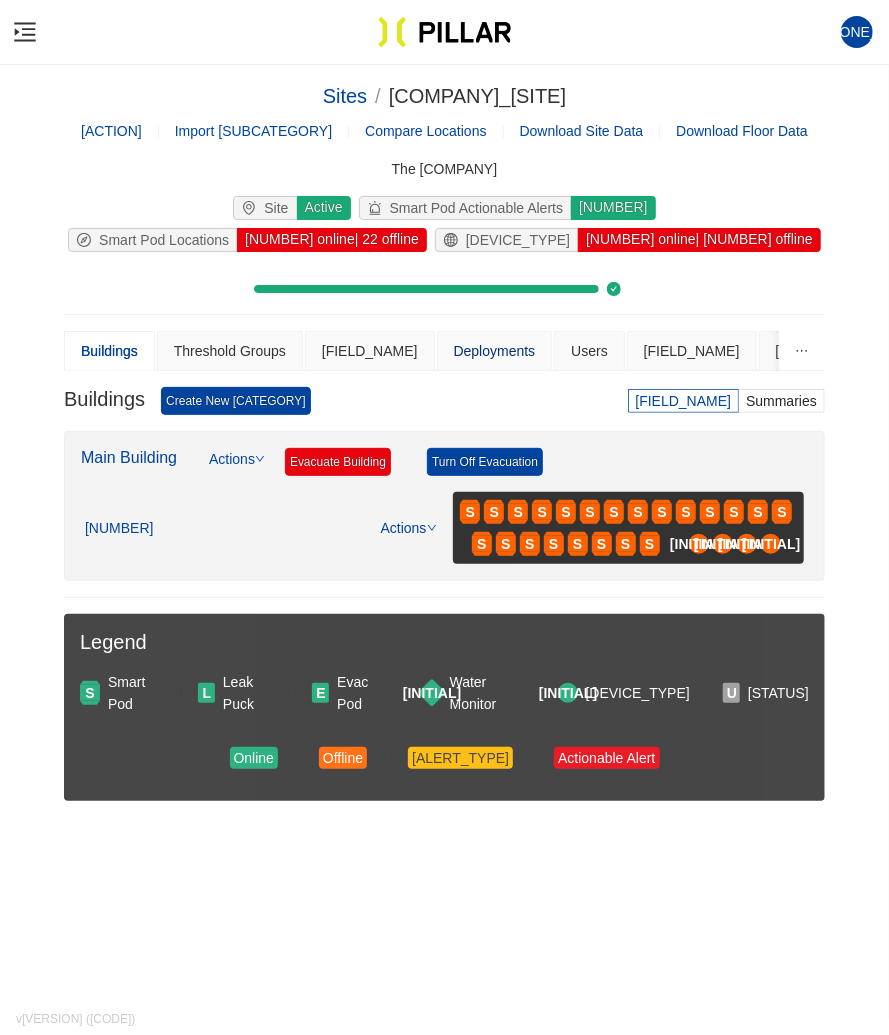 click on "Deployments" at bounding box center [495, 351] 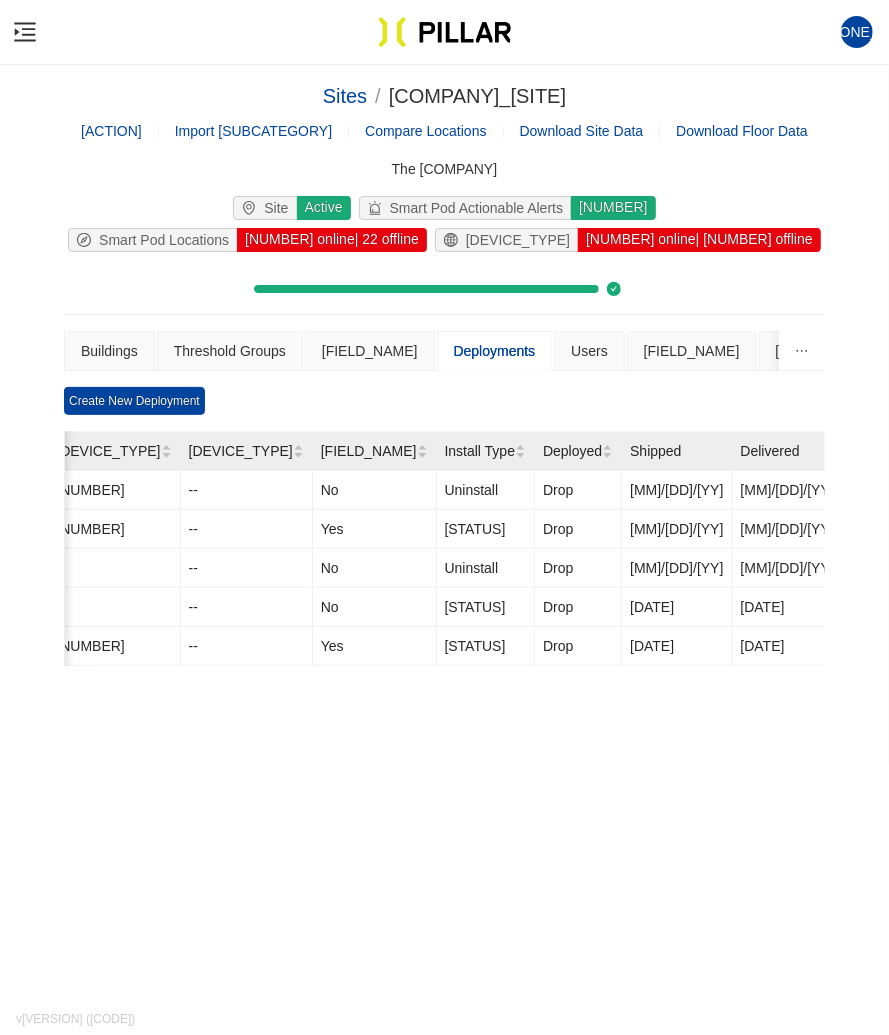 scroll, scrollTop: 0, scrollLeft: 588, axis: horizontal 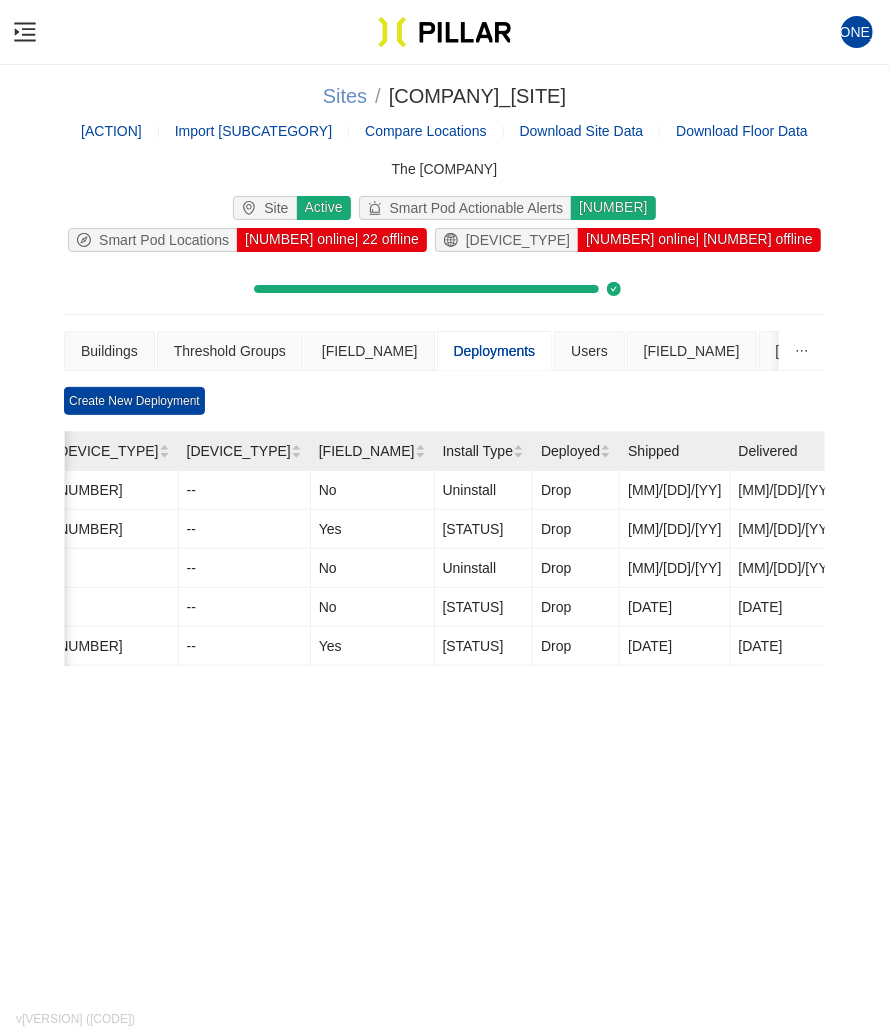 click on "Sites" at bounding box center [345, 96] 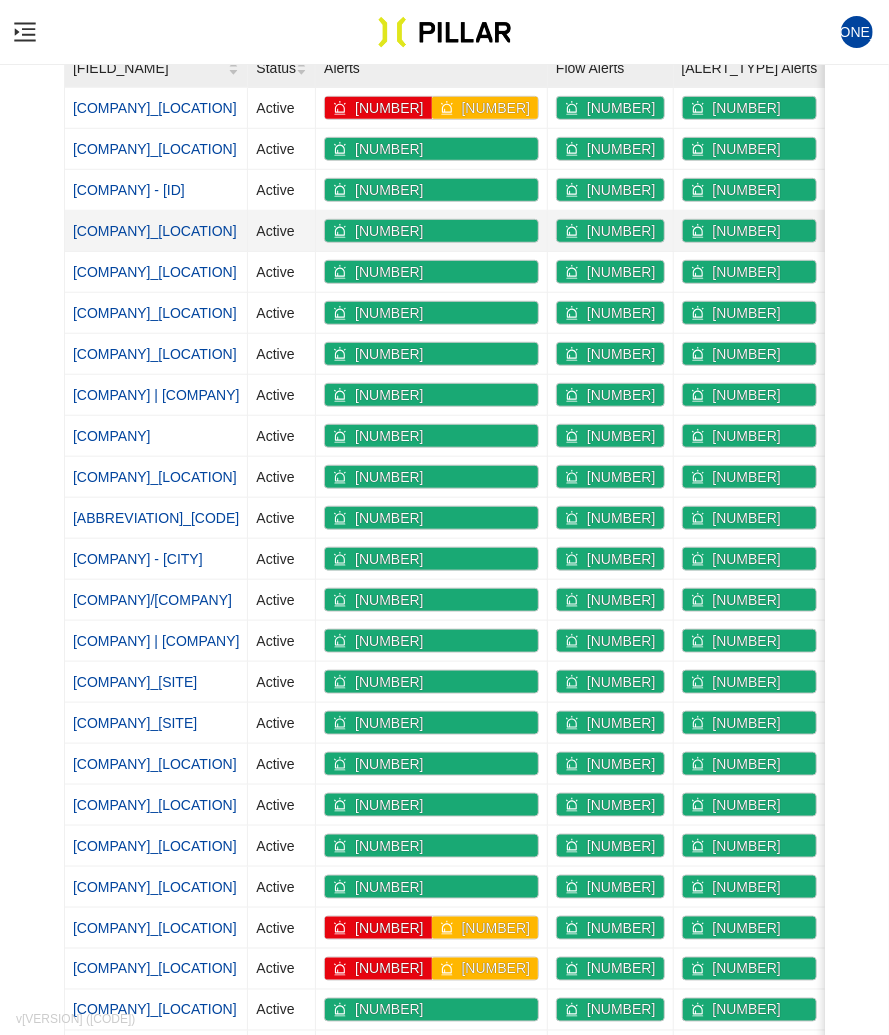 scroll, scrollTop: 392, scrollLeft: 0, axis: vertical 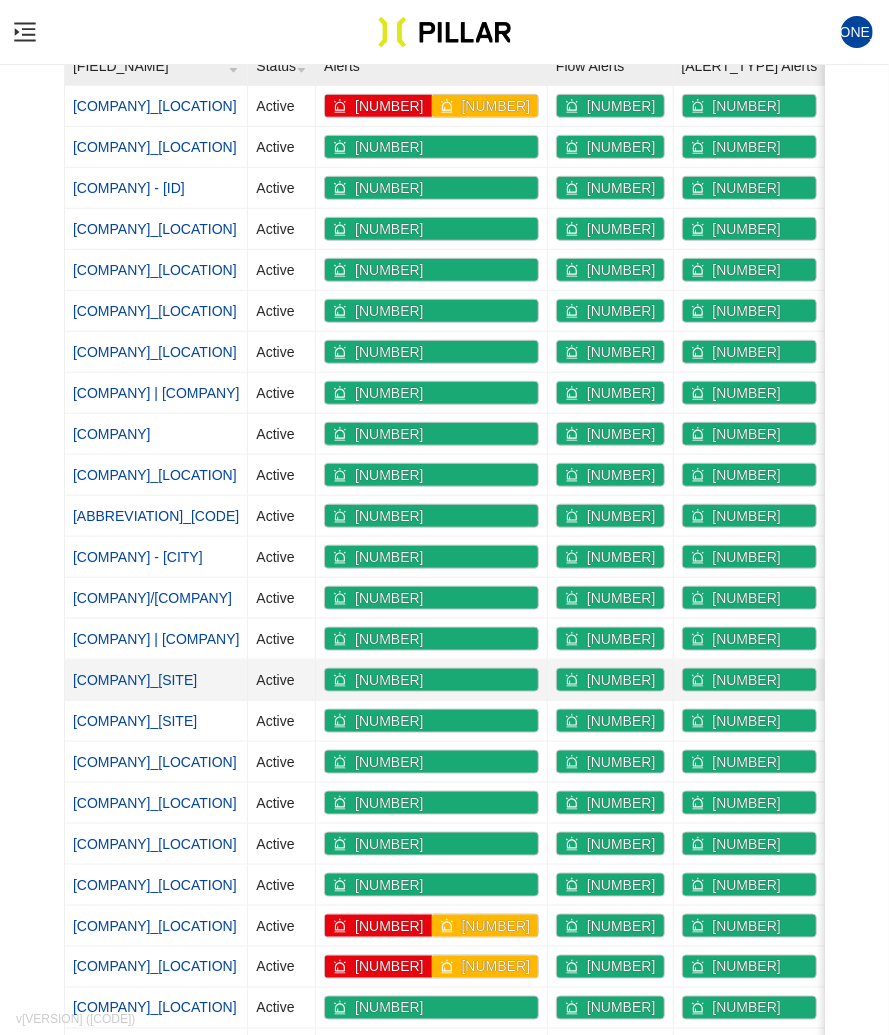 click on "[COMPANY]_[SITE]" at bounding box center (135, 680) 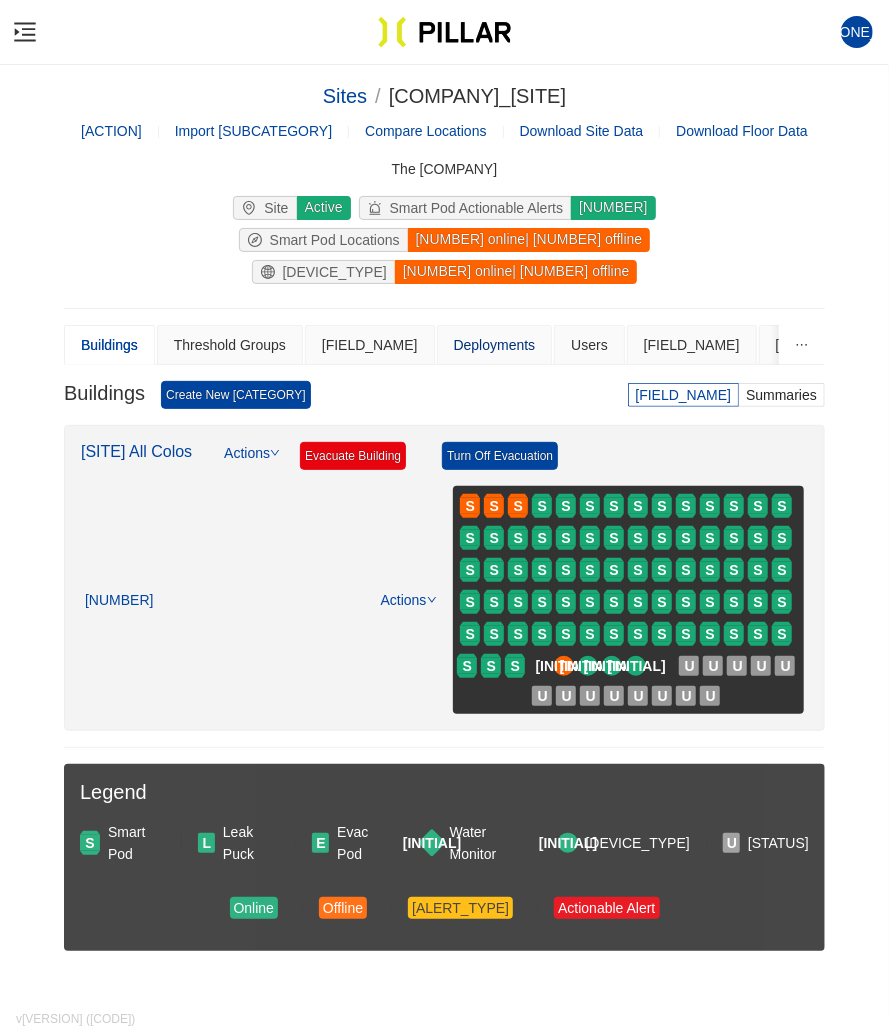 click on "Deployments" at bounding box center (495, 345) 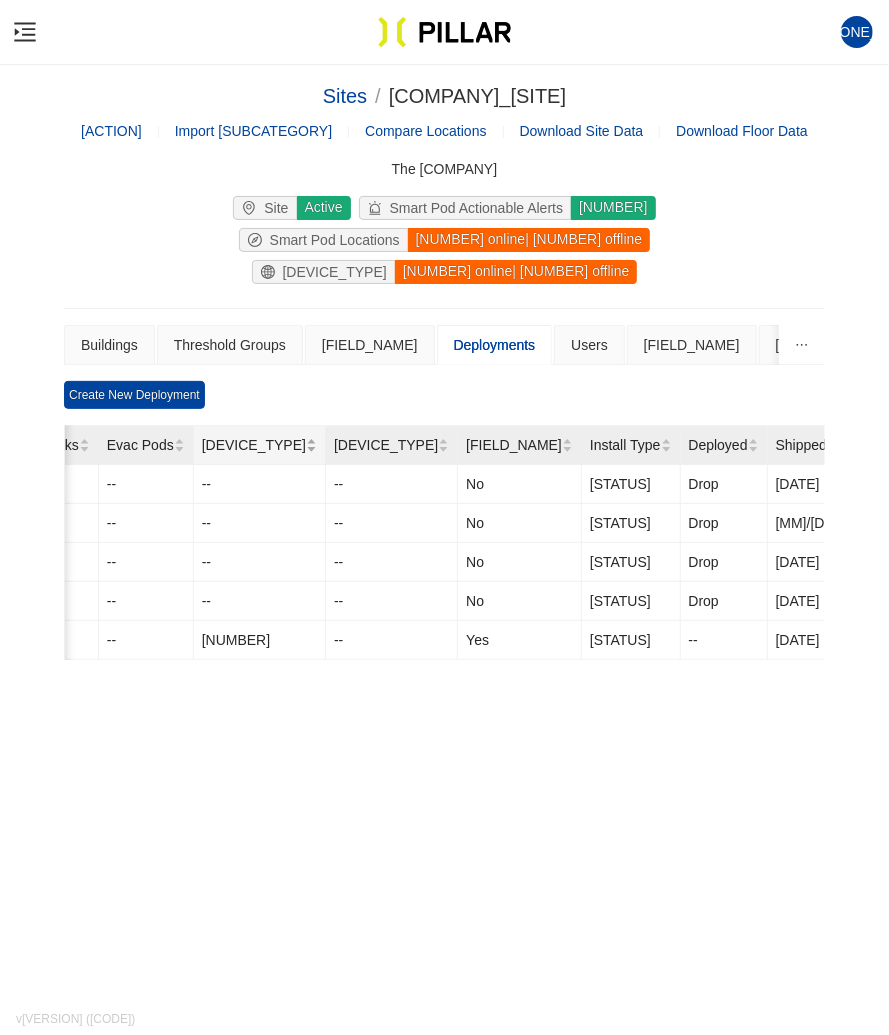 scroll, scrollTop: 0, scrollLeft: 633, axis: horizontal 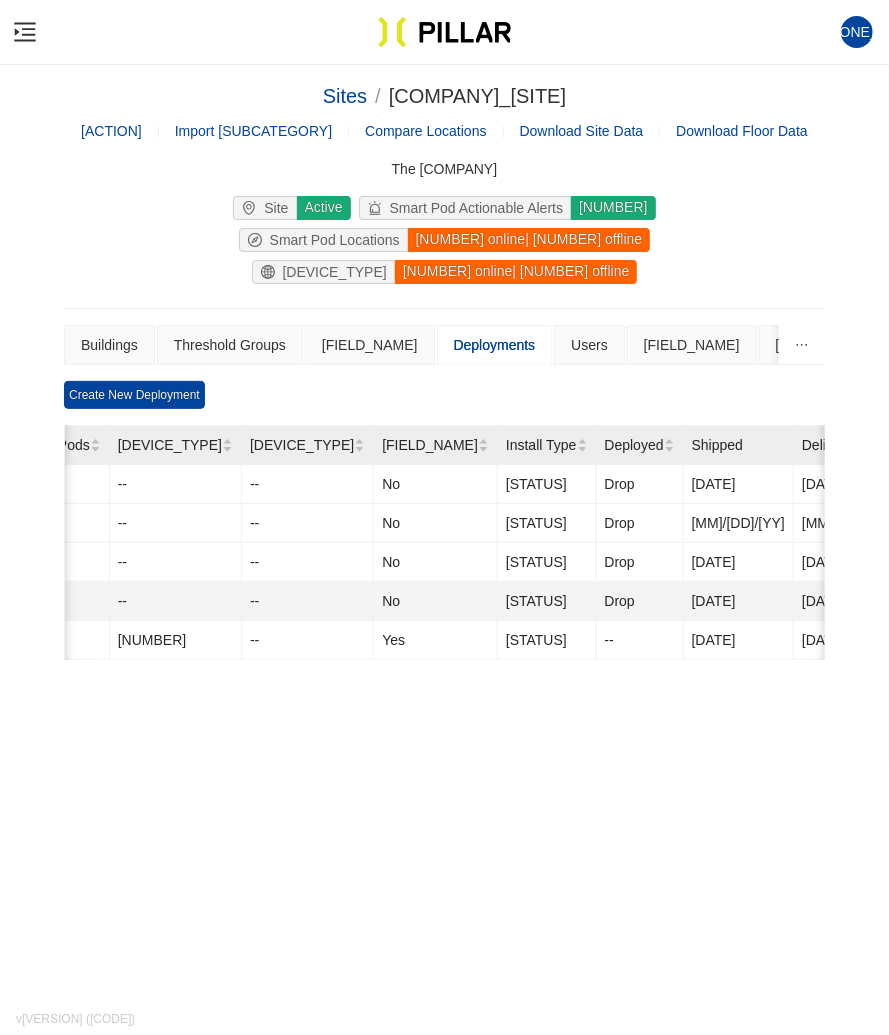 click on "[STATUS]" at bounding box center [547, 484] 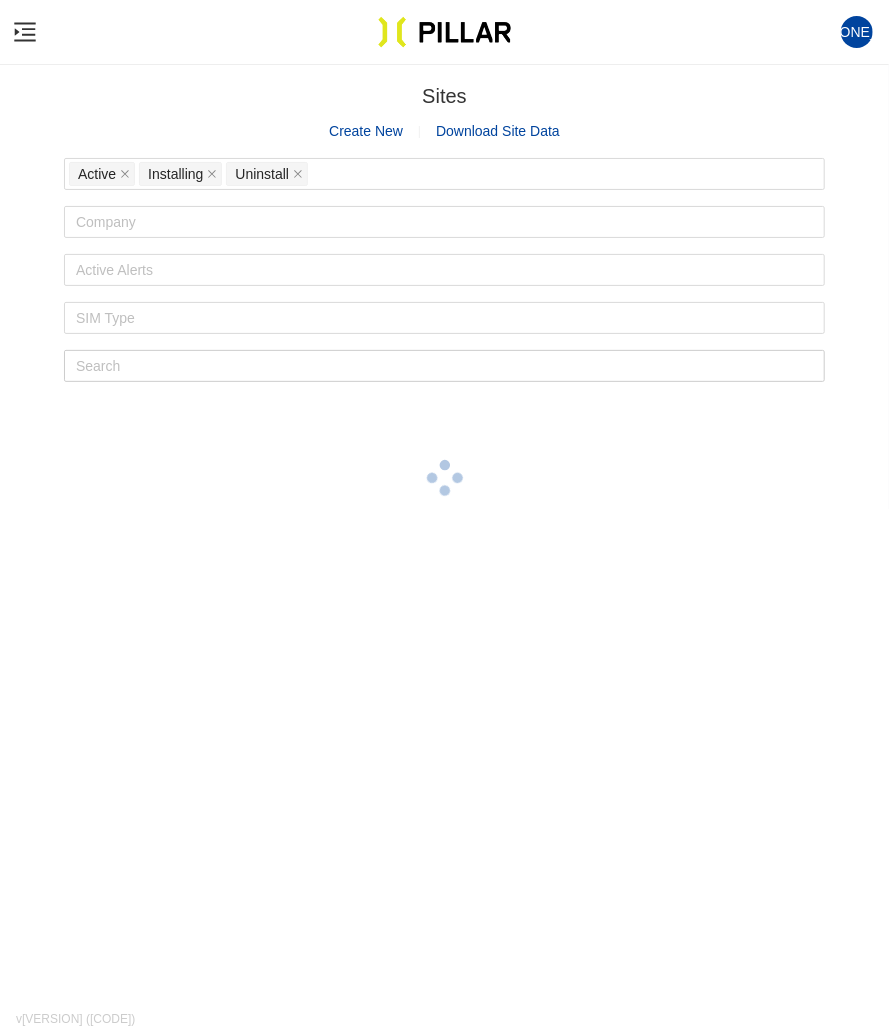 scroll, scrollTop: 65, scrollLeft: 0, axis: vertical 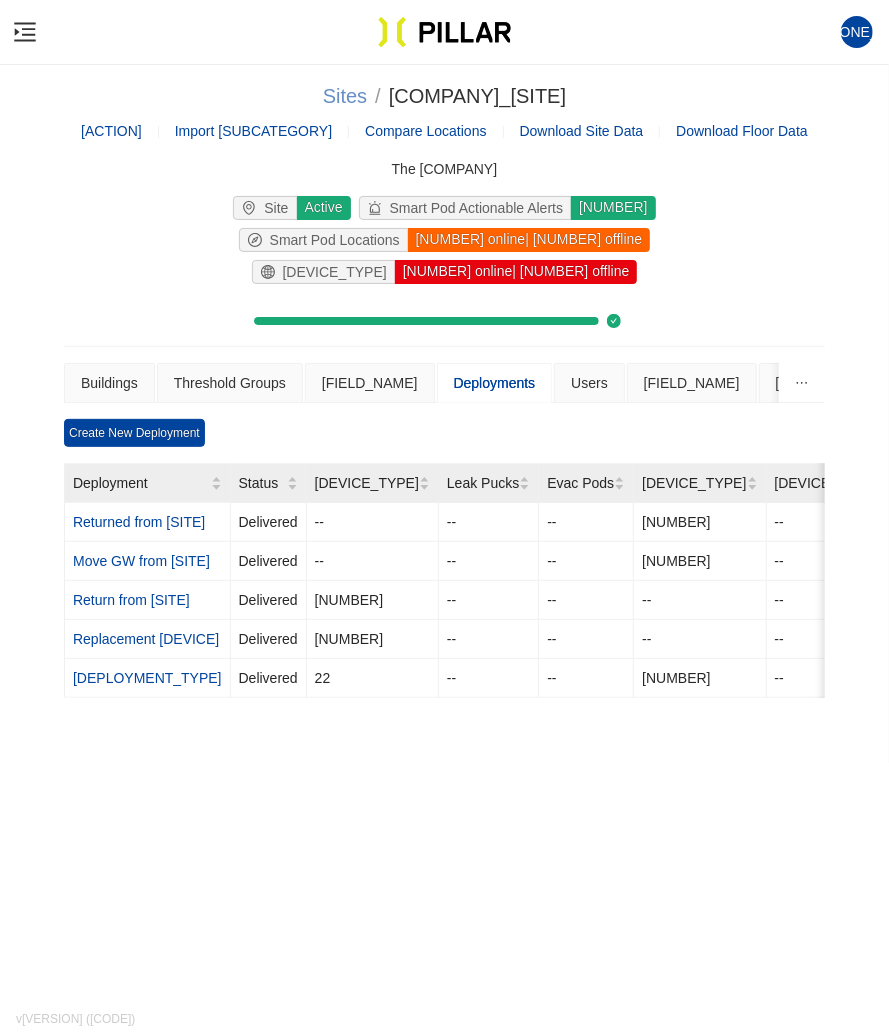 click on "Sites" at bounding box center [345, 96] 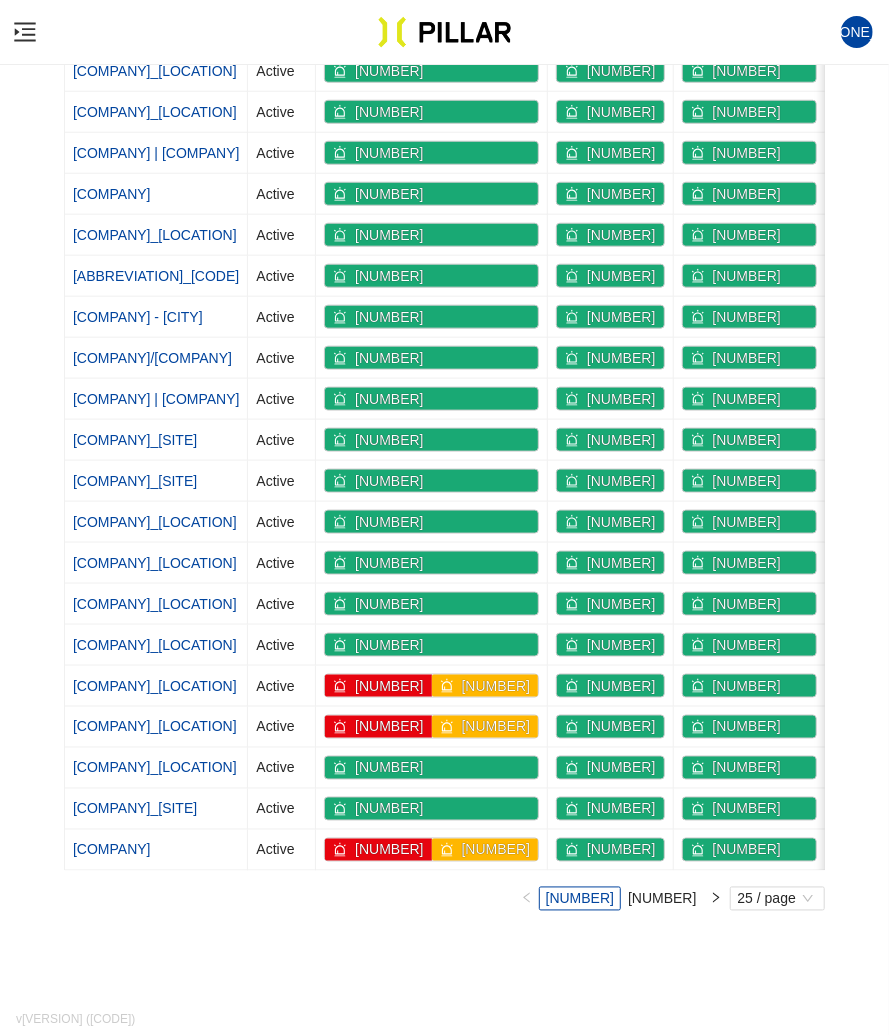scroll, scrollTop: 626, scrollLeft: 0, axis: vertical 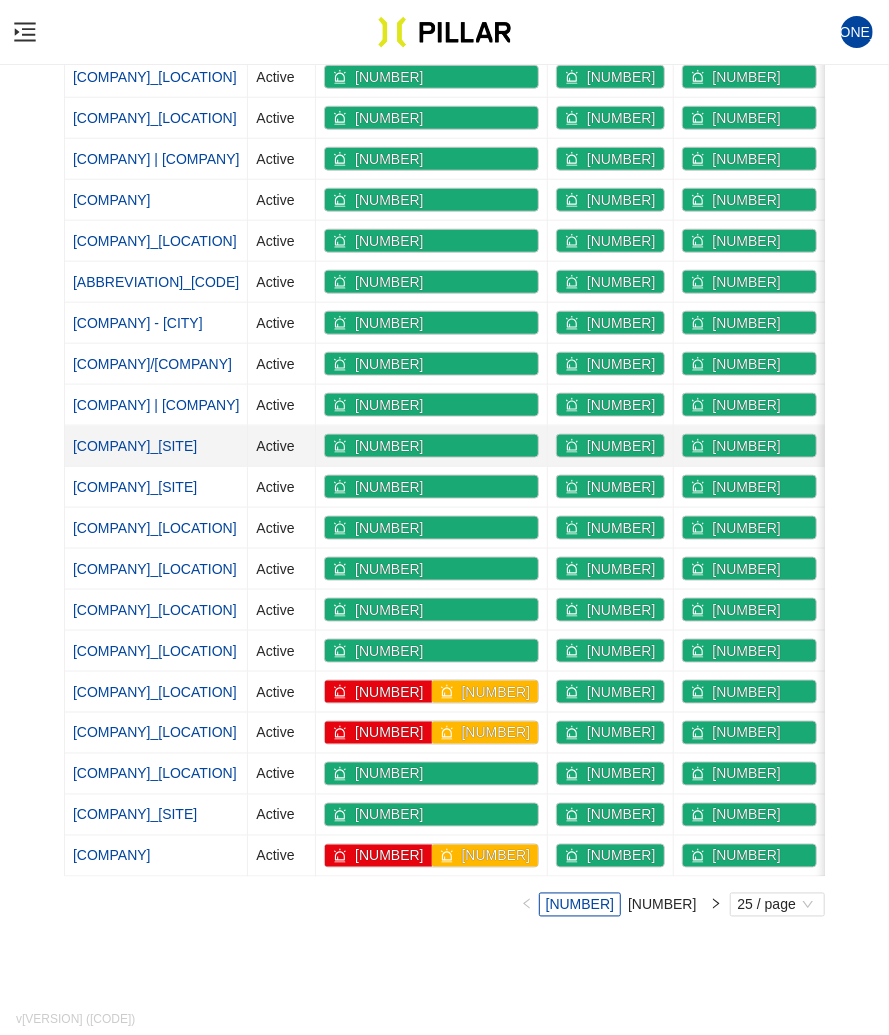 click on "[COMPANY]_[SITE]" at bounding box center (135, 446) 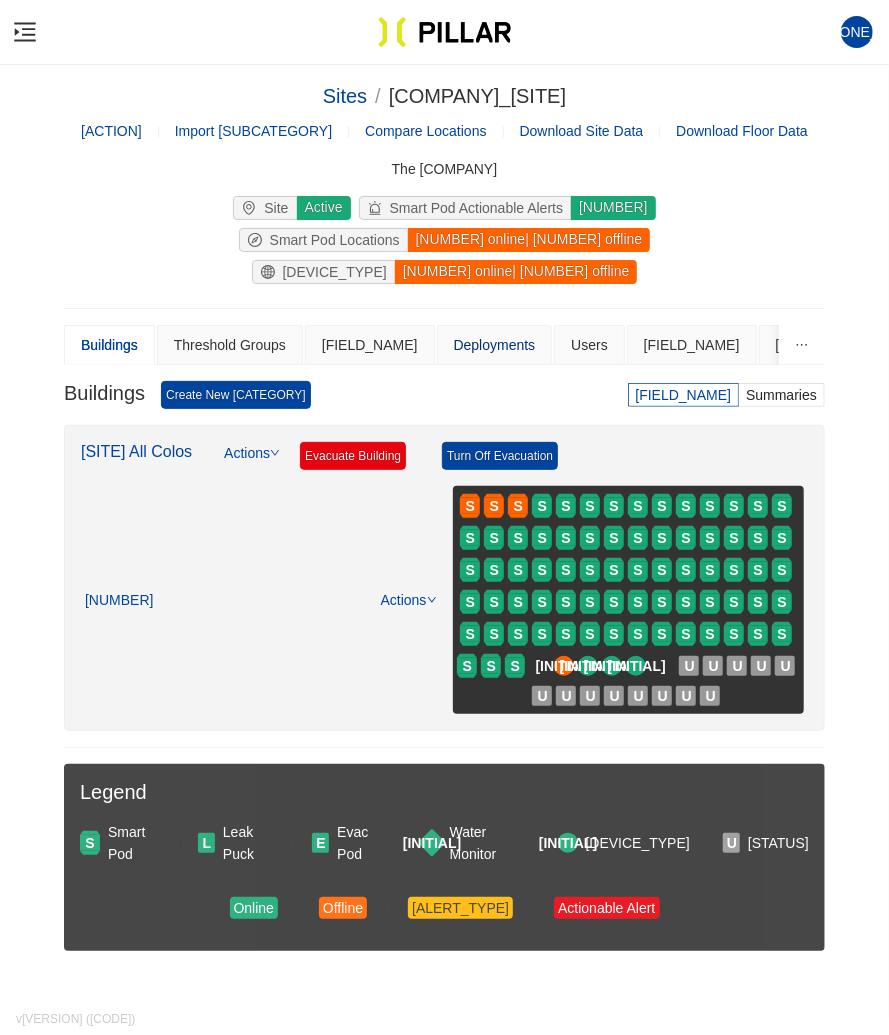 click on "Deployments" at bounding box center [495, 345] 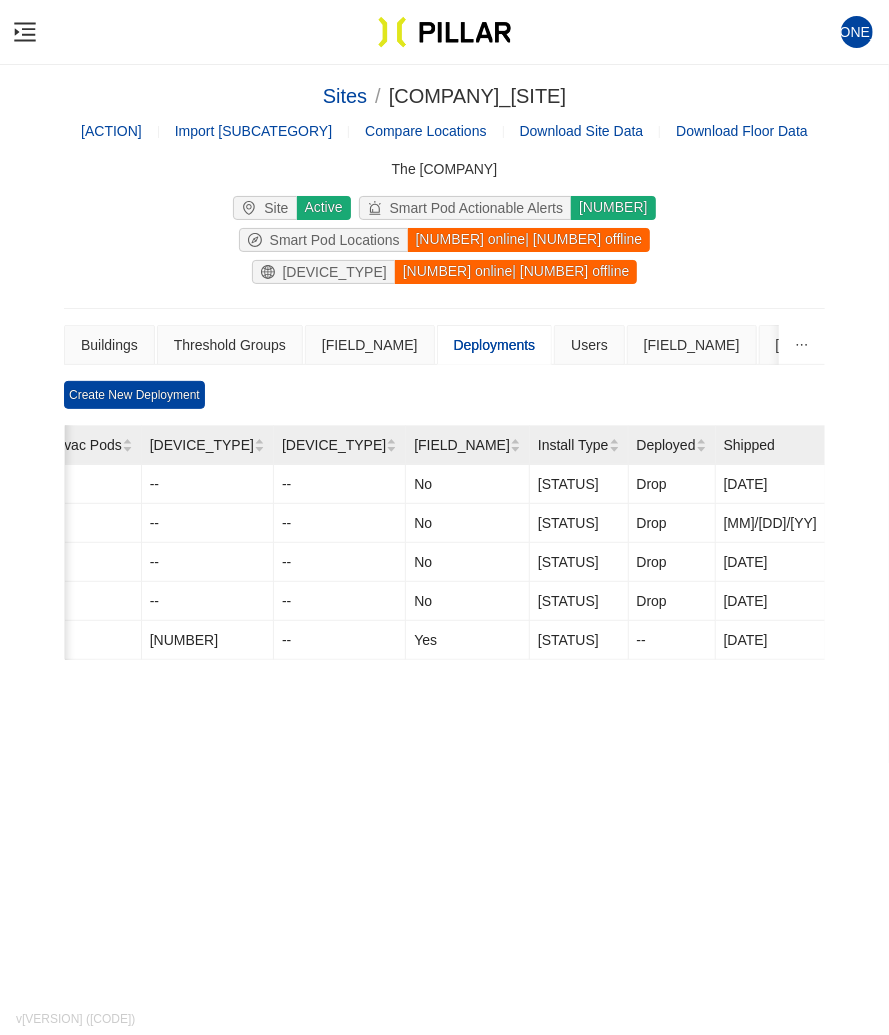 scroll, scrollTop: 0, scrollLeft: 633, axis: horizontal 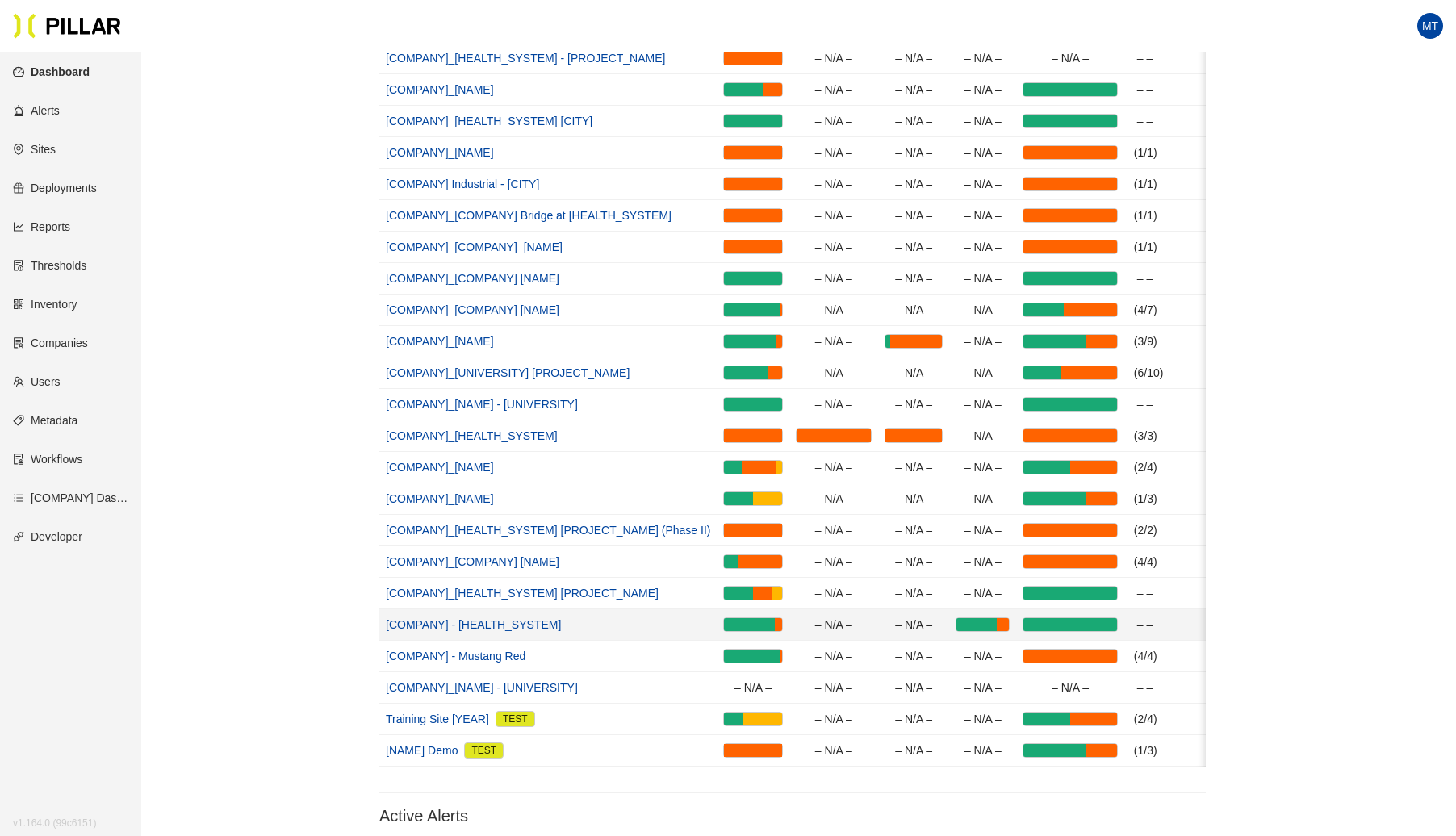click on "[COMPANY] - [HEALTH_SYSTEM]" at bounding box center (473, 625) 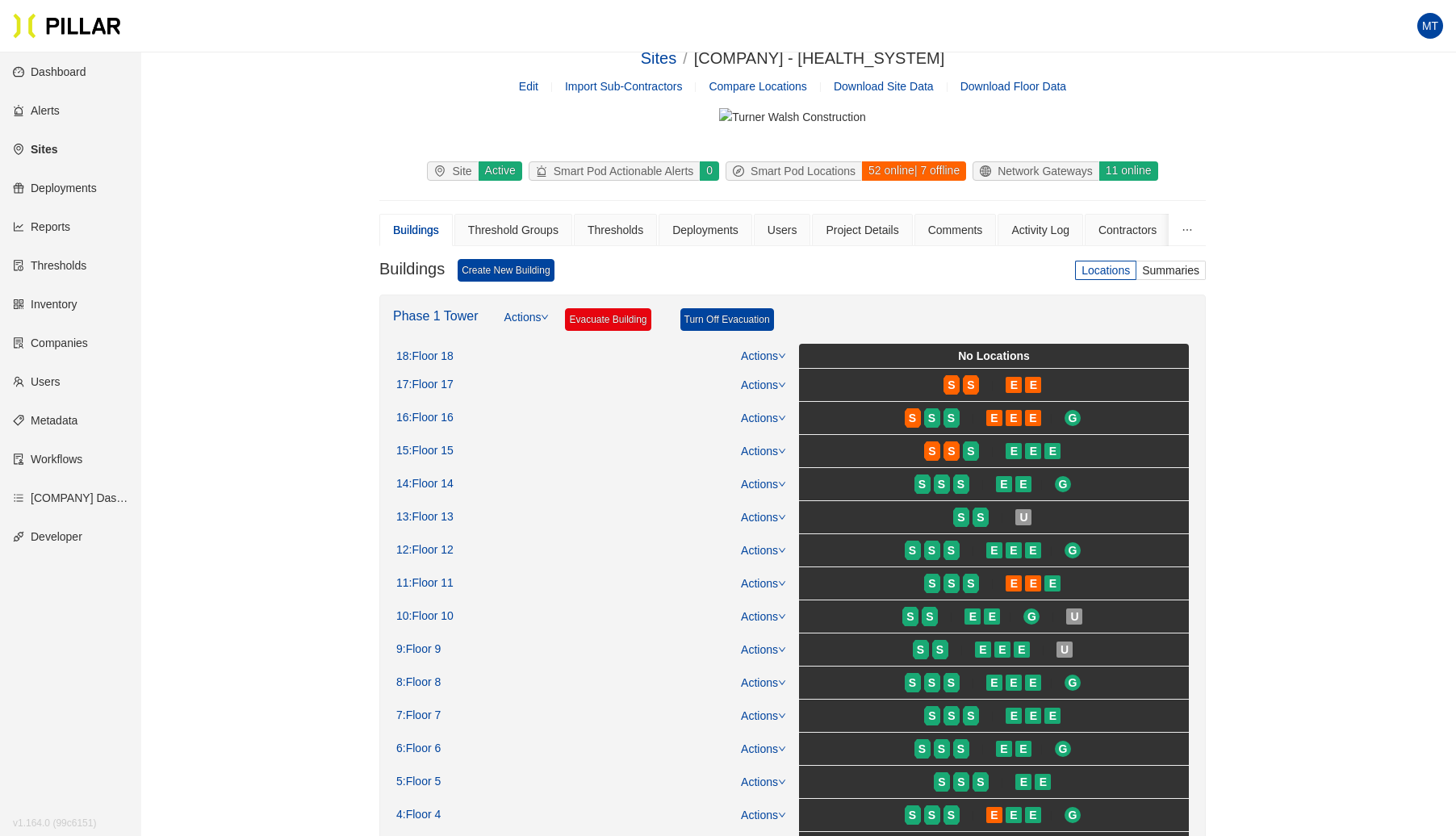 scroll, scrollTop: 0, scrollLeft: 0, axis: both 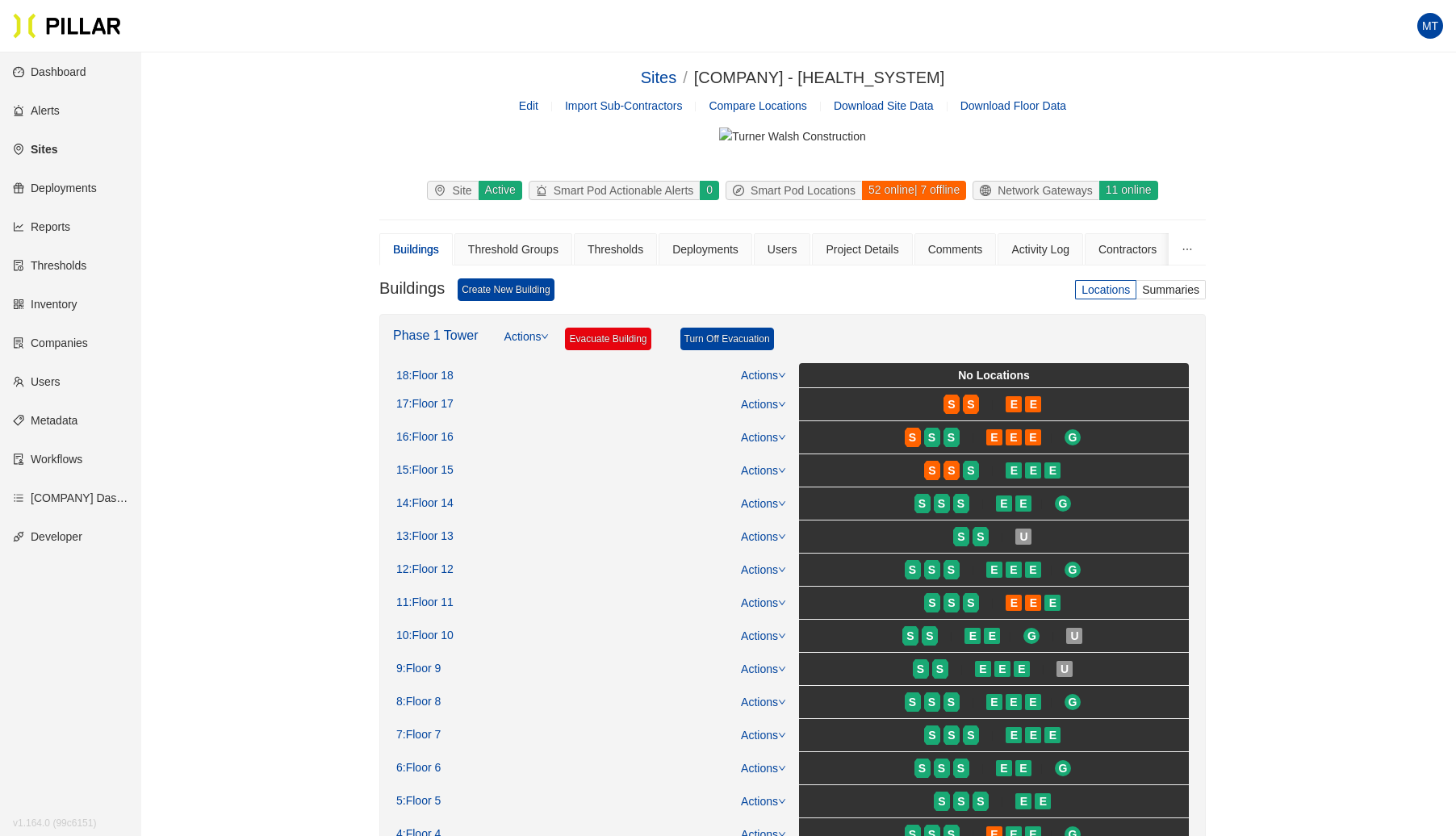 click on "Sites / [COMPANY] - [HEALTH_SYSTEM] /" at bounding box center (793, 77) 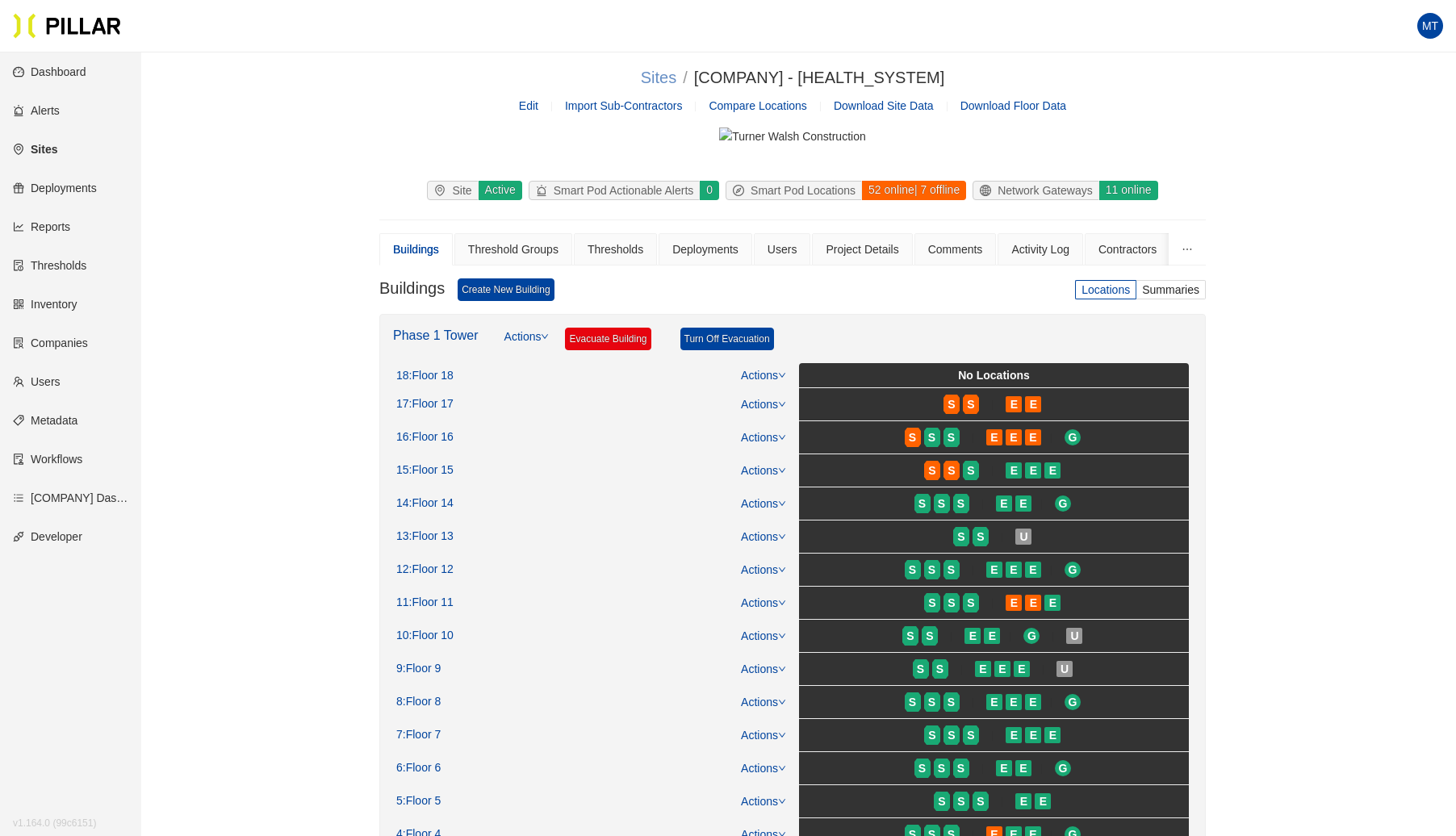 click on "Sites" at bounding box center [659, 77] 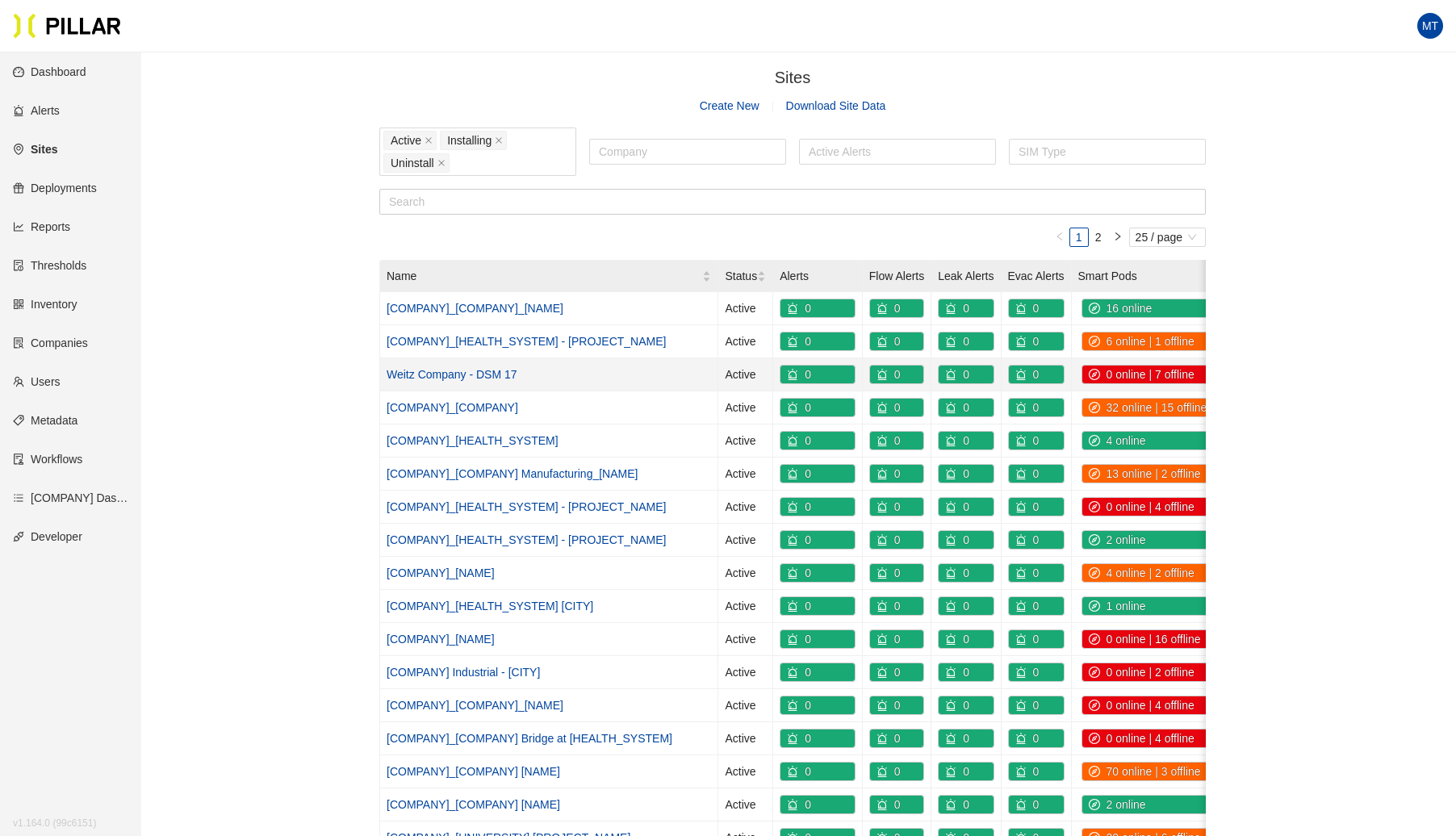 click on "[COMPANY] - [ID]" at bounding box center (452, 374) 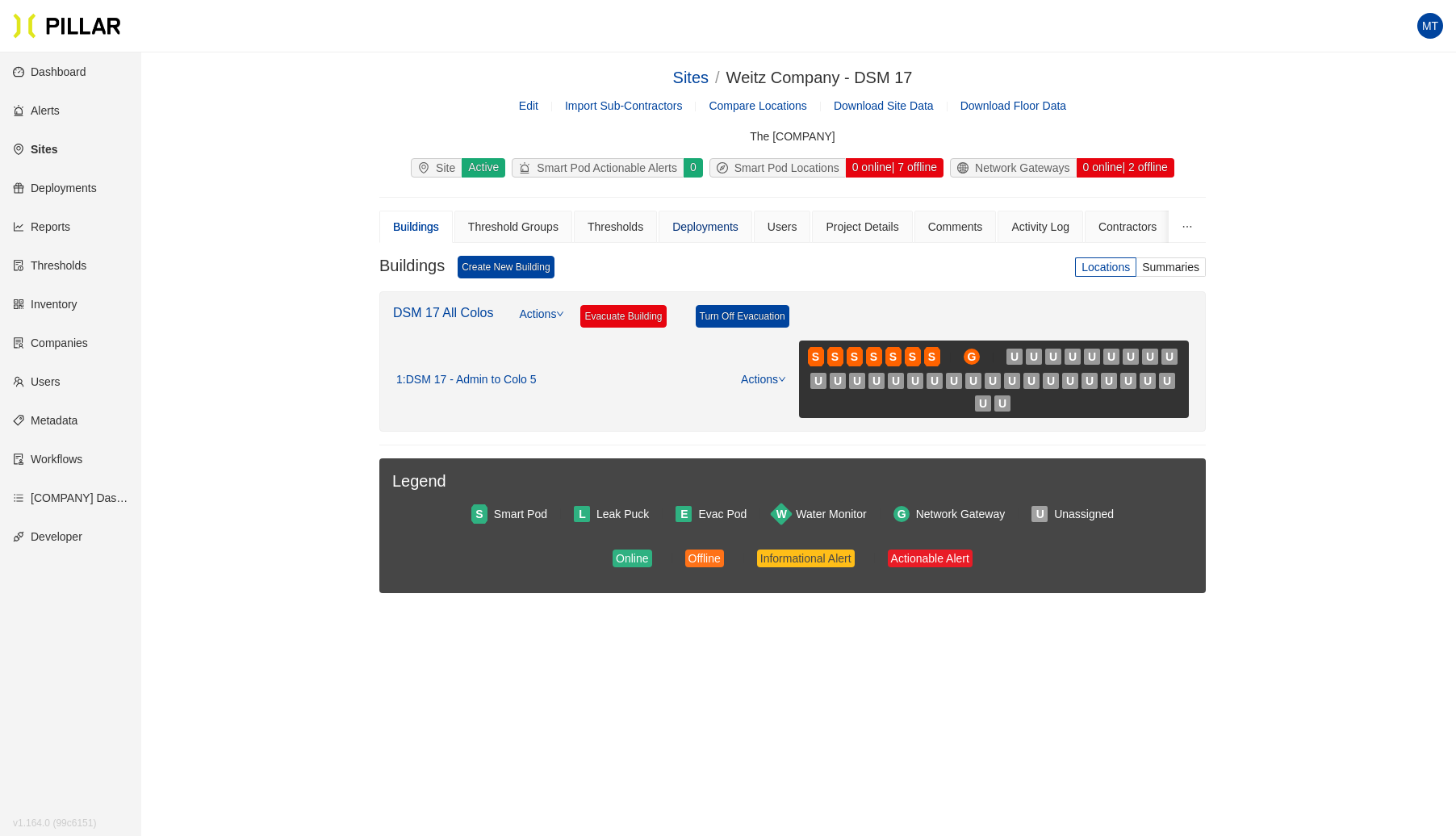 click on "Deployments" at bounding box center [705, 227] 